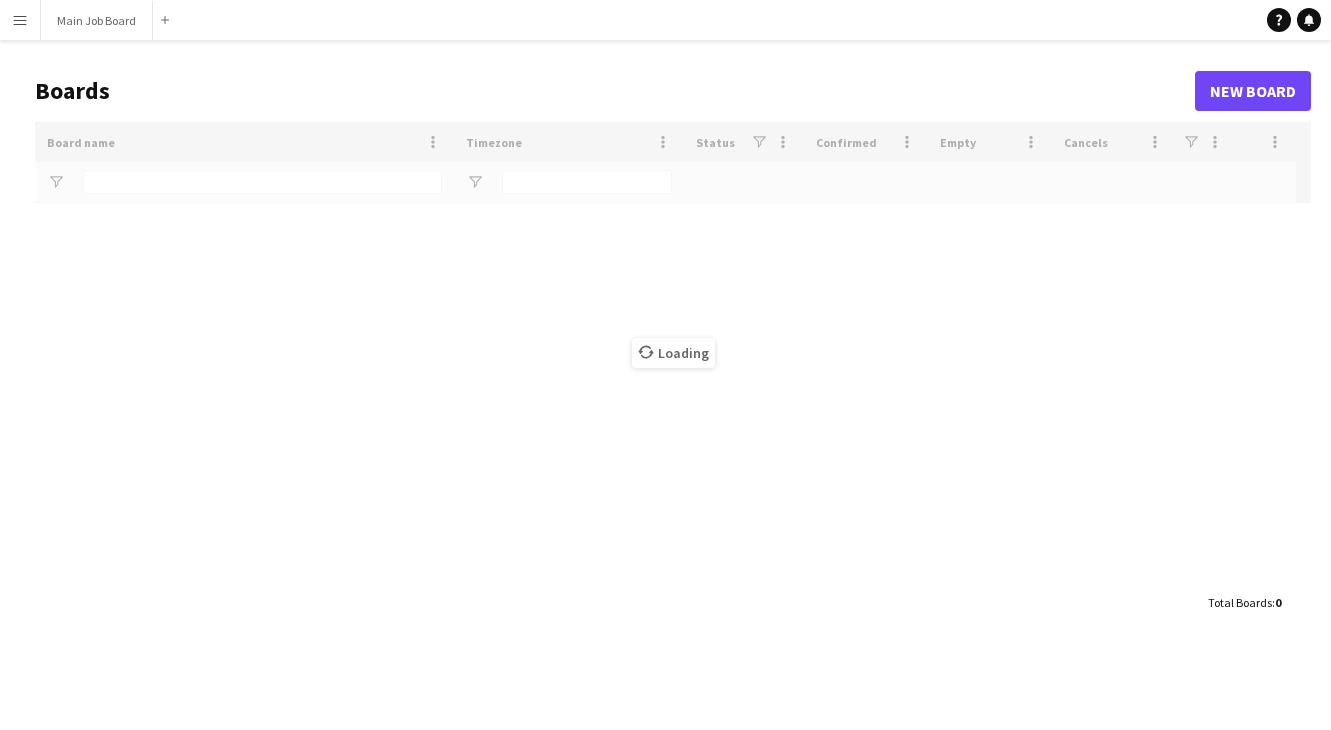 scroll, scrollTop: 0, scrollLeft: 0, axis: both 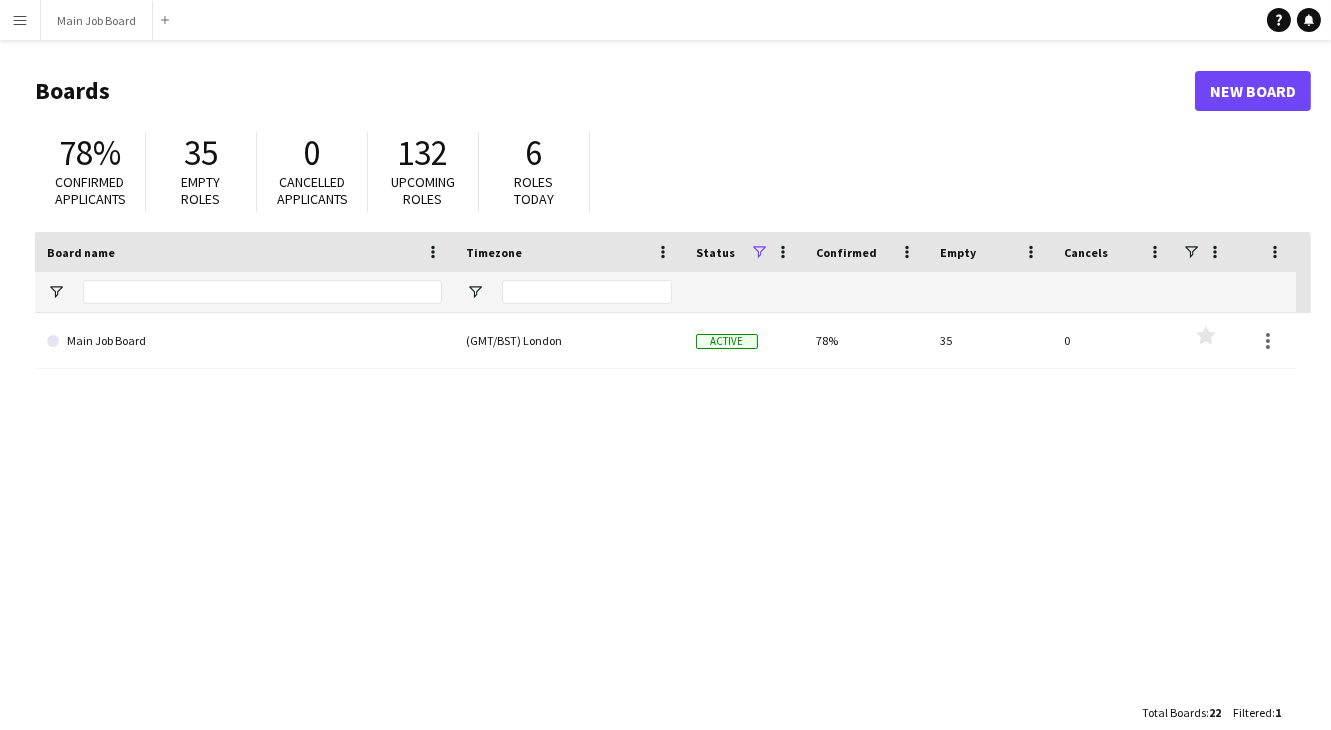 click on "Menu" at bounding box center [20, 20] 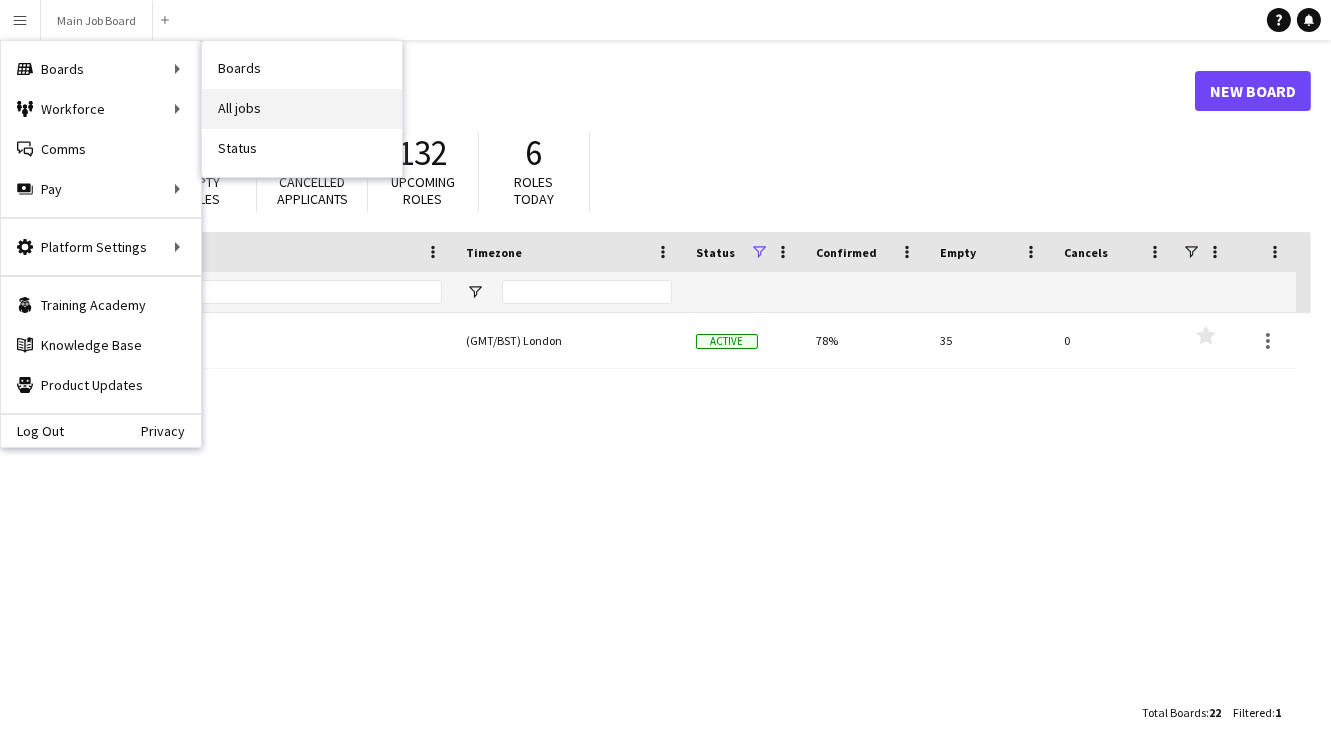 click on "All jobs" at bounding box center (302, 109) 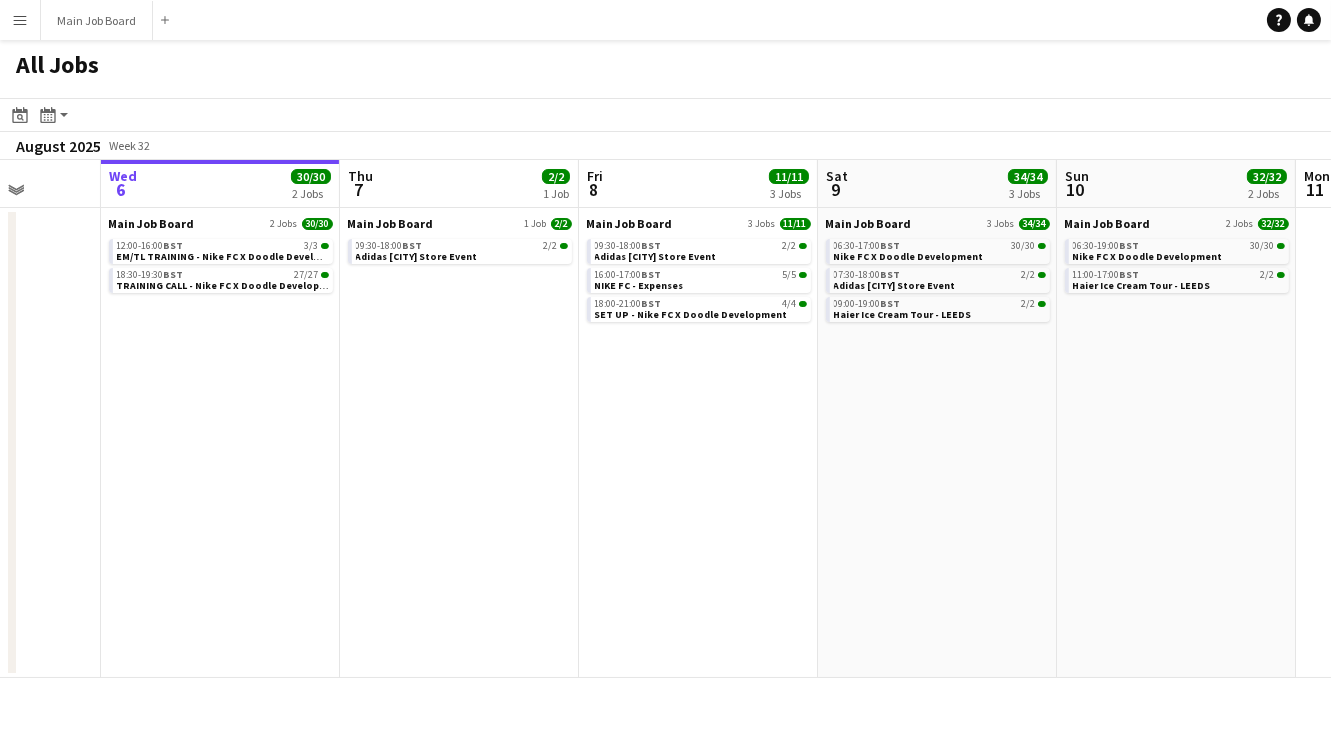 scroll, scrollTop: 0, scrollLeft: 628, axis: horizontal 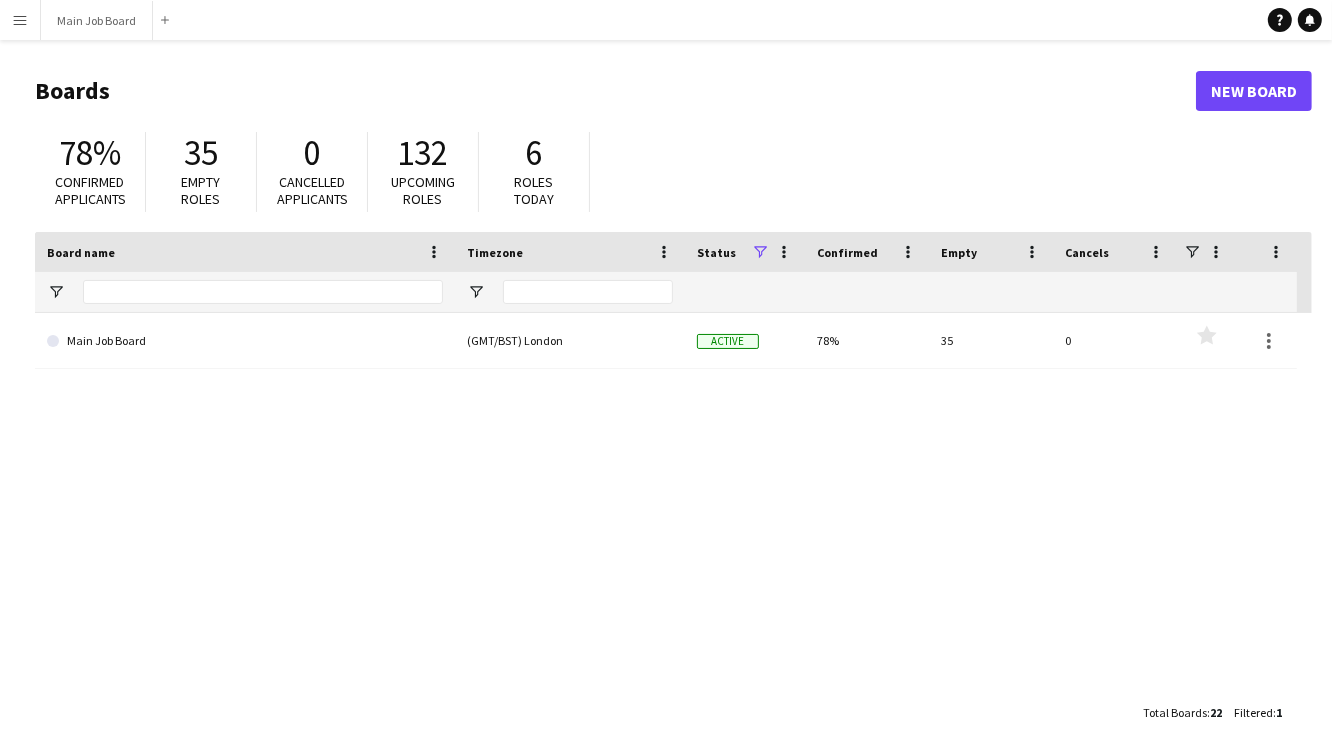 click on "Menu" at bounding box center [20, 20] 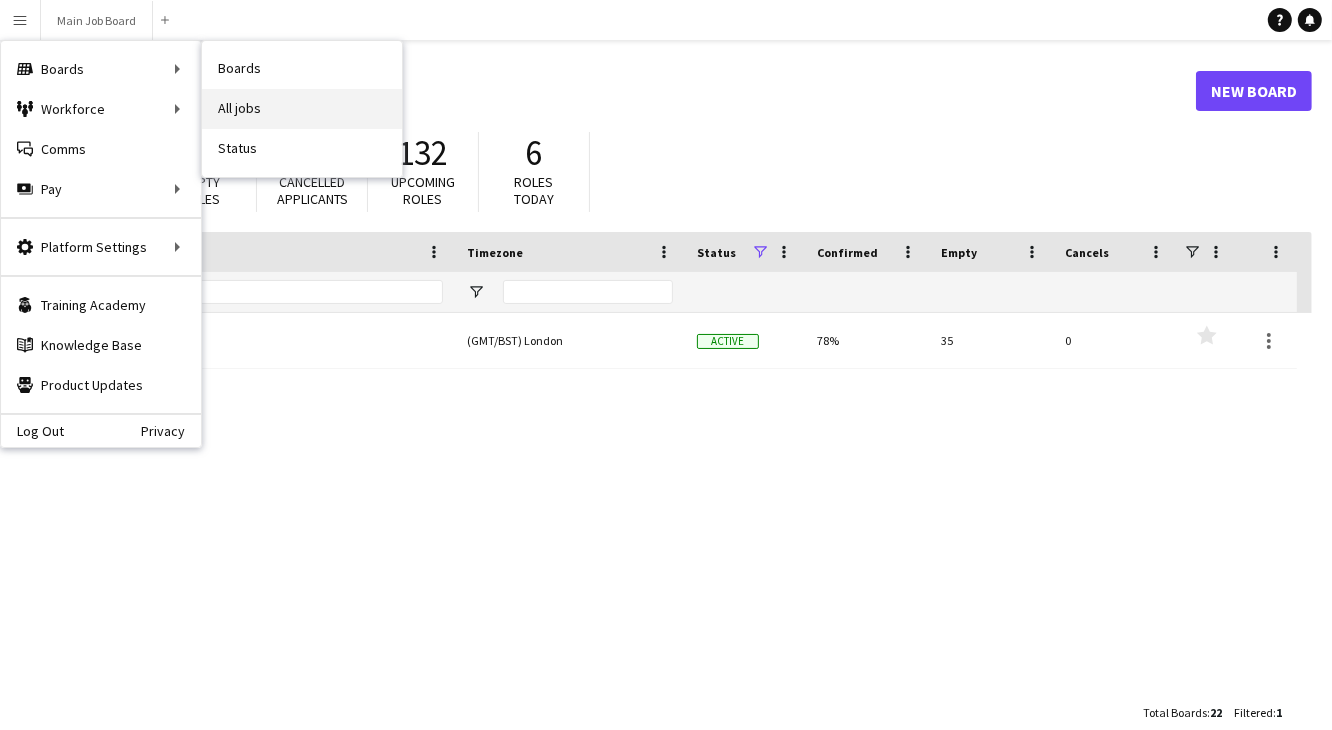 click on "All jobs" at bounding box center (302, 109) 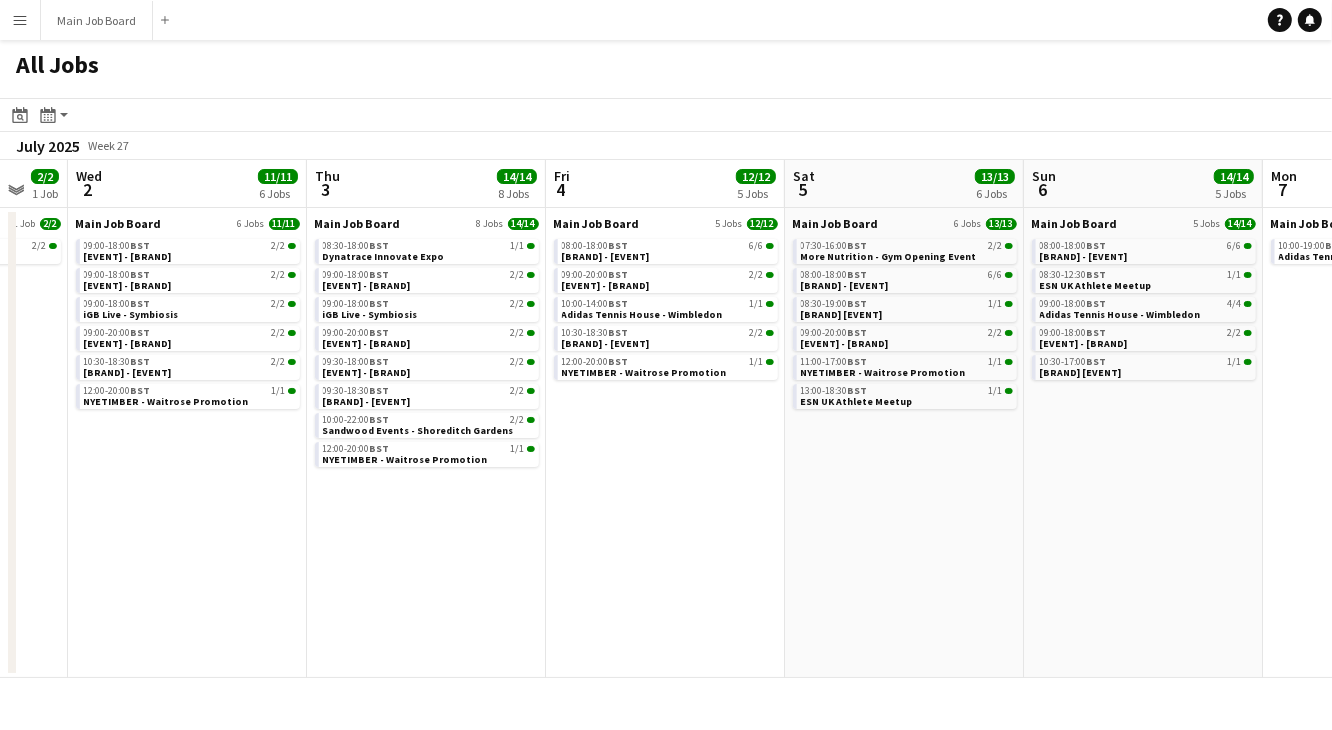 scroll, scrollTop: 0, scrollLeft: 402, axis: horizontal 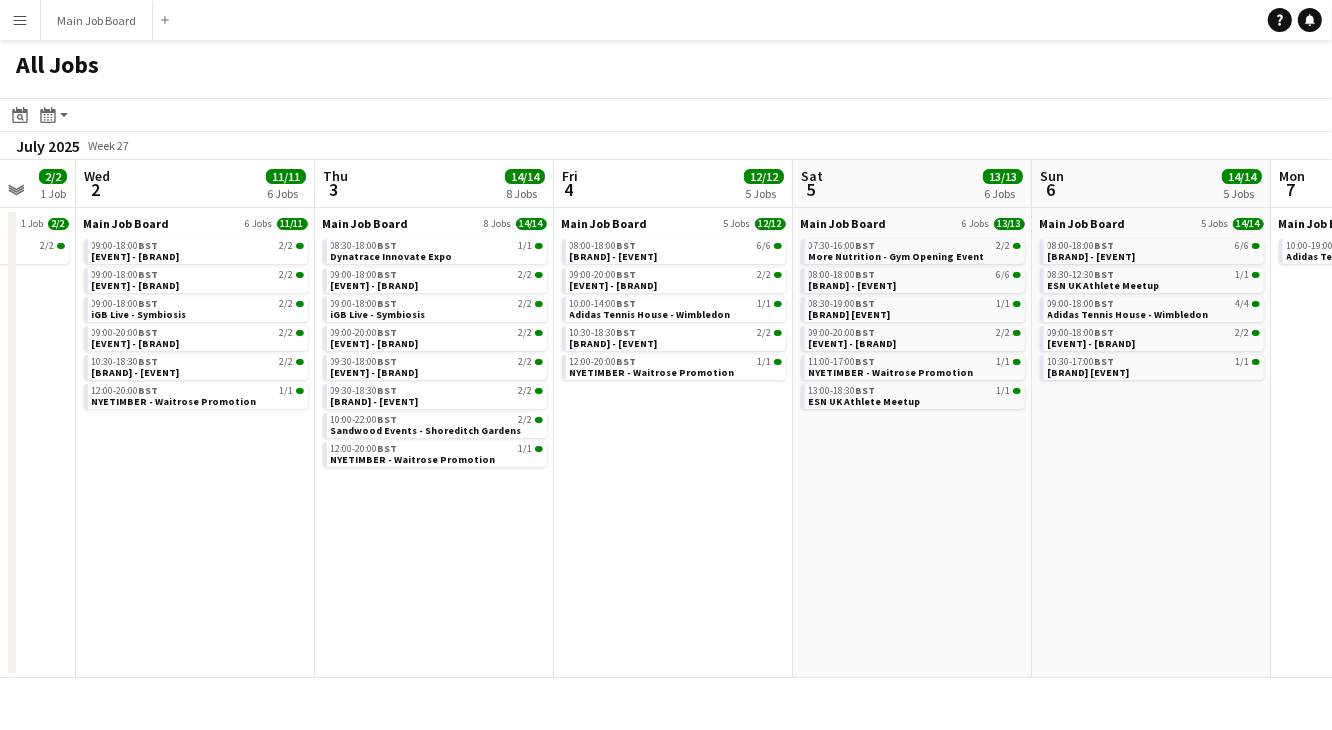 click on "Menu" at bounding box center [20, 20] 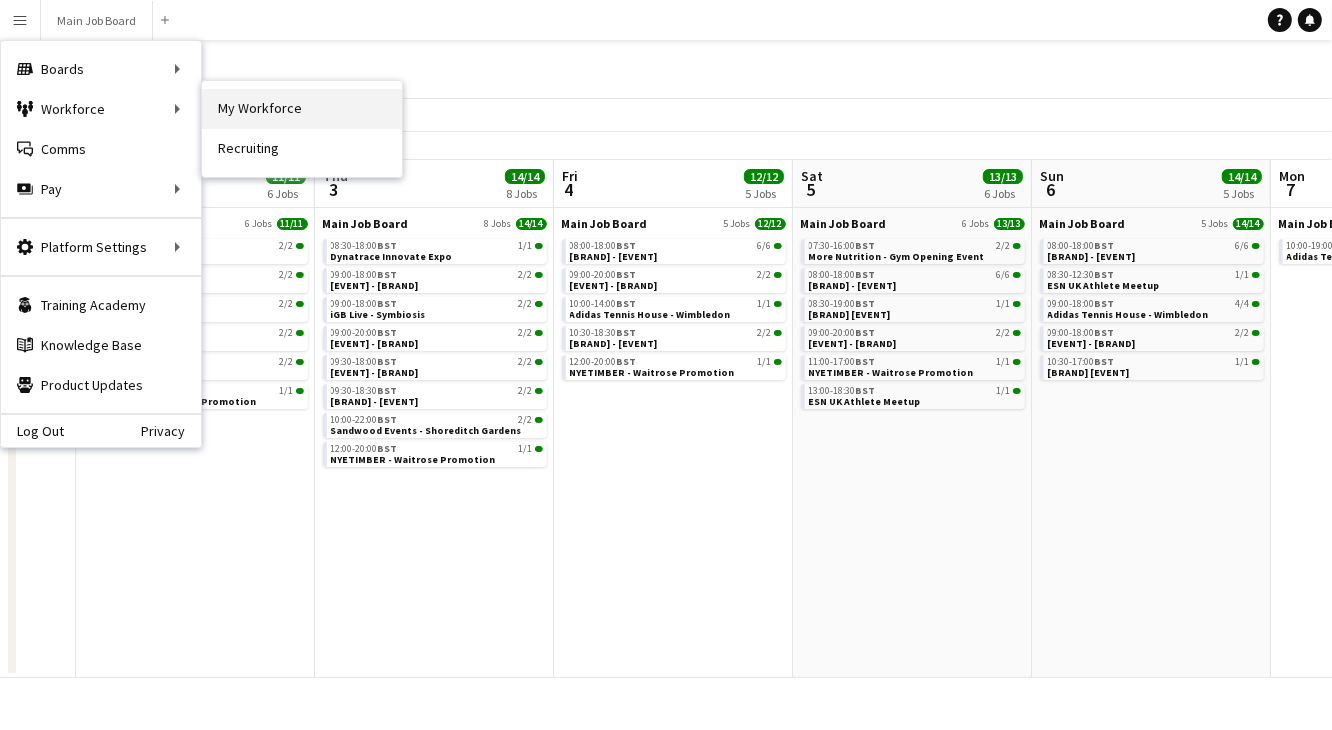 click on "My Workforce" at bounding box center (302, 109) 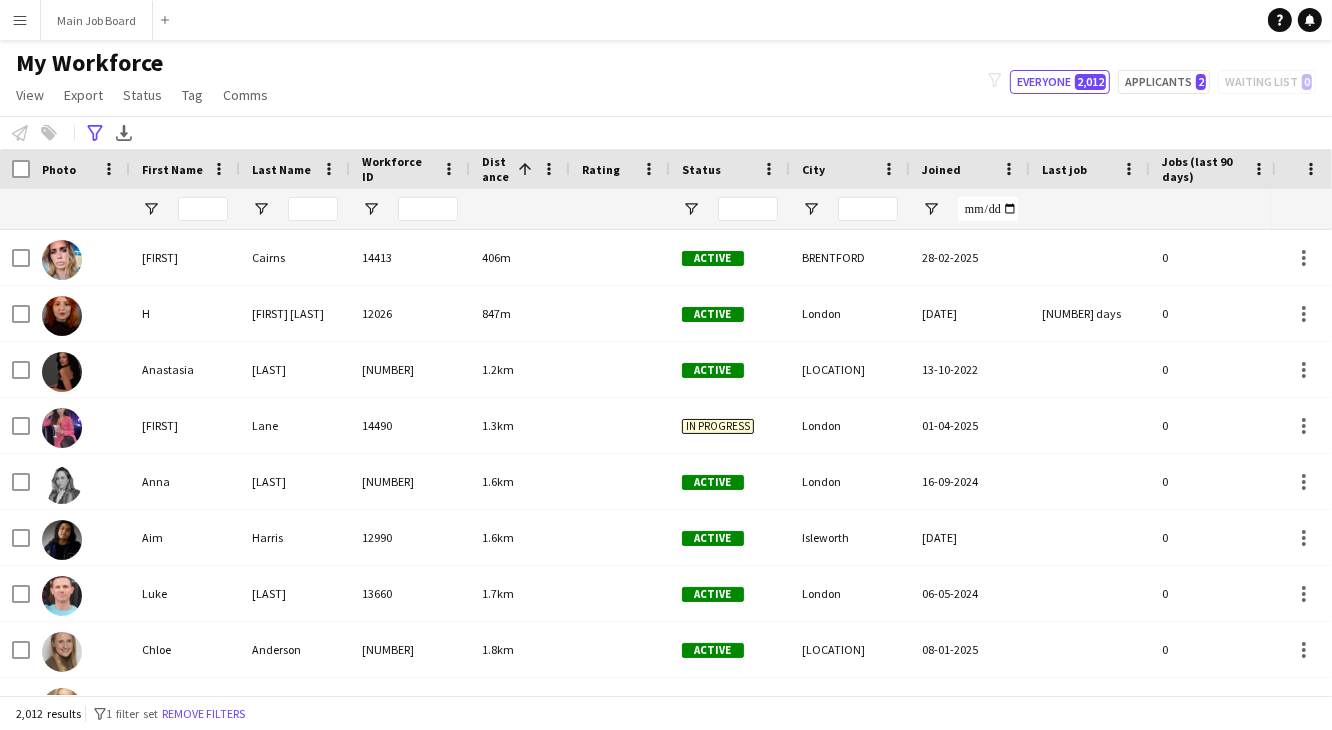 type on "**********" 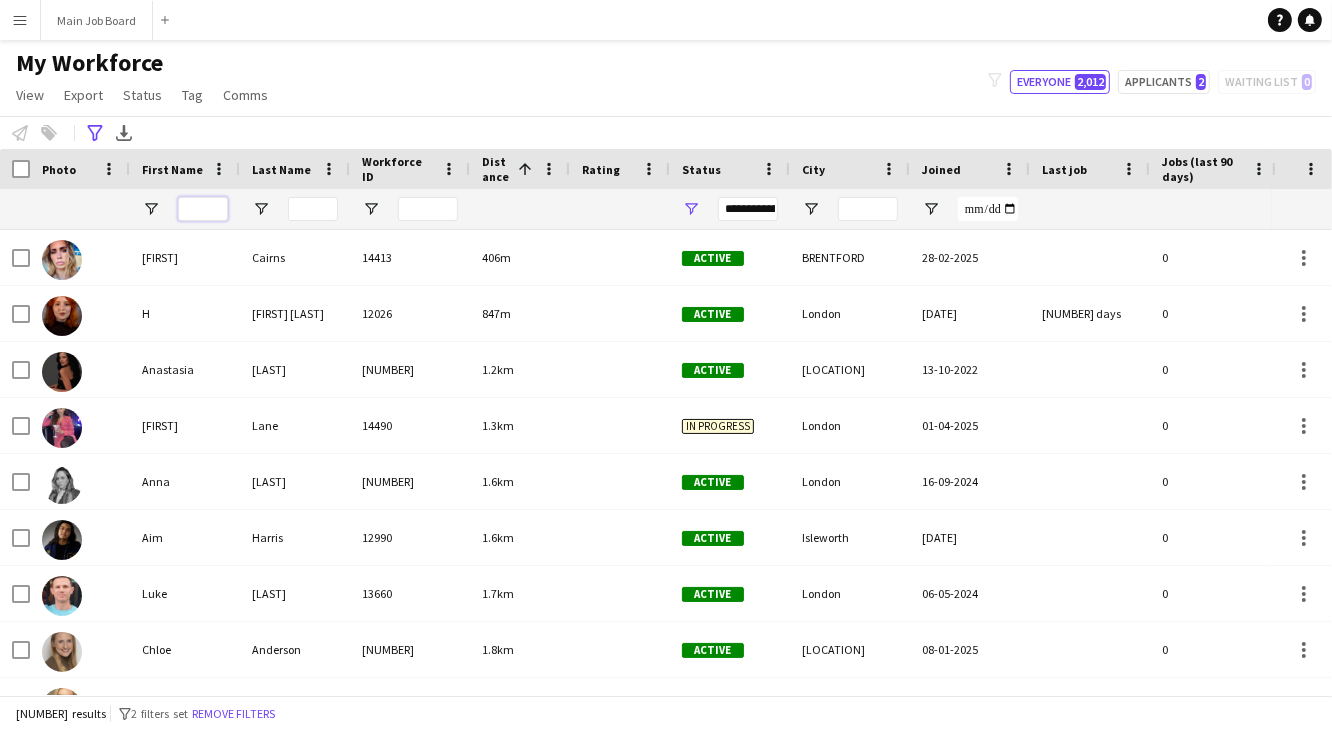 click at bounding box center [203, 209] 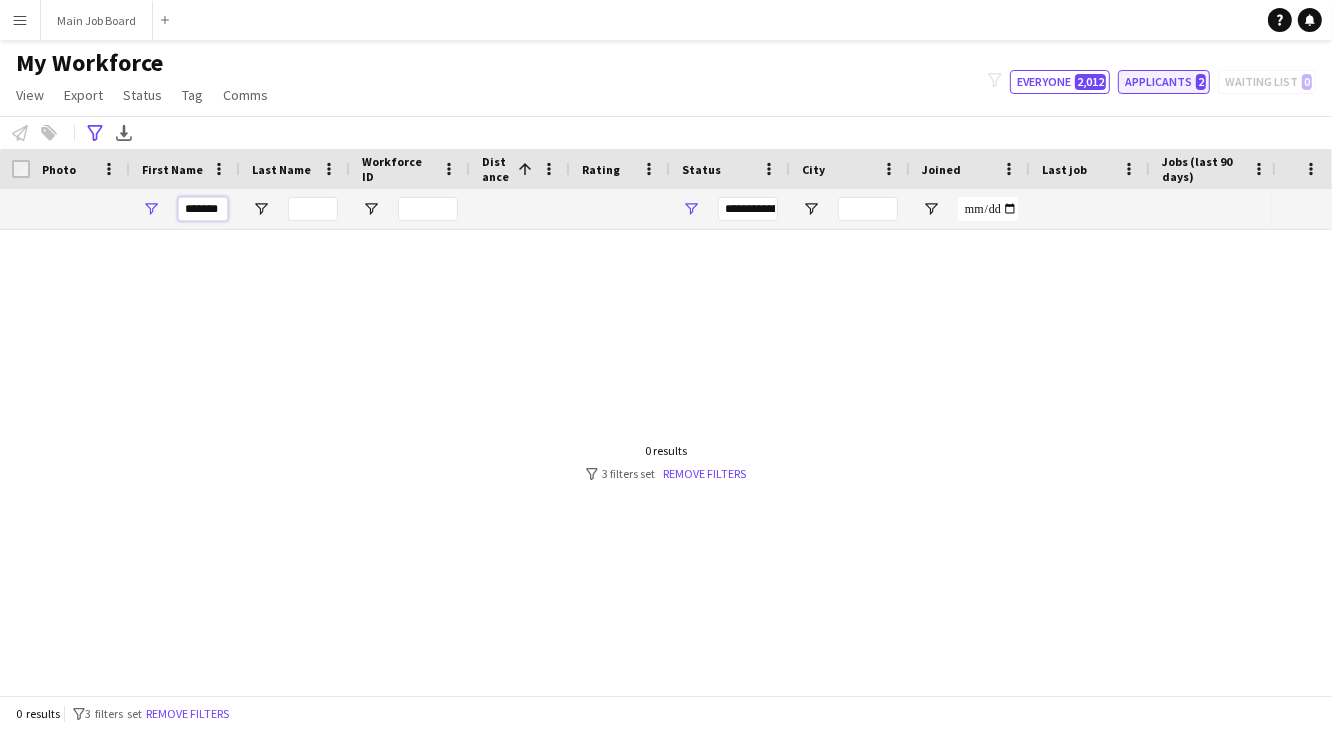 type on "******" 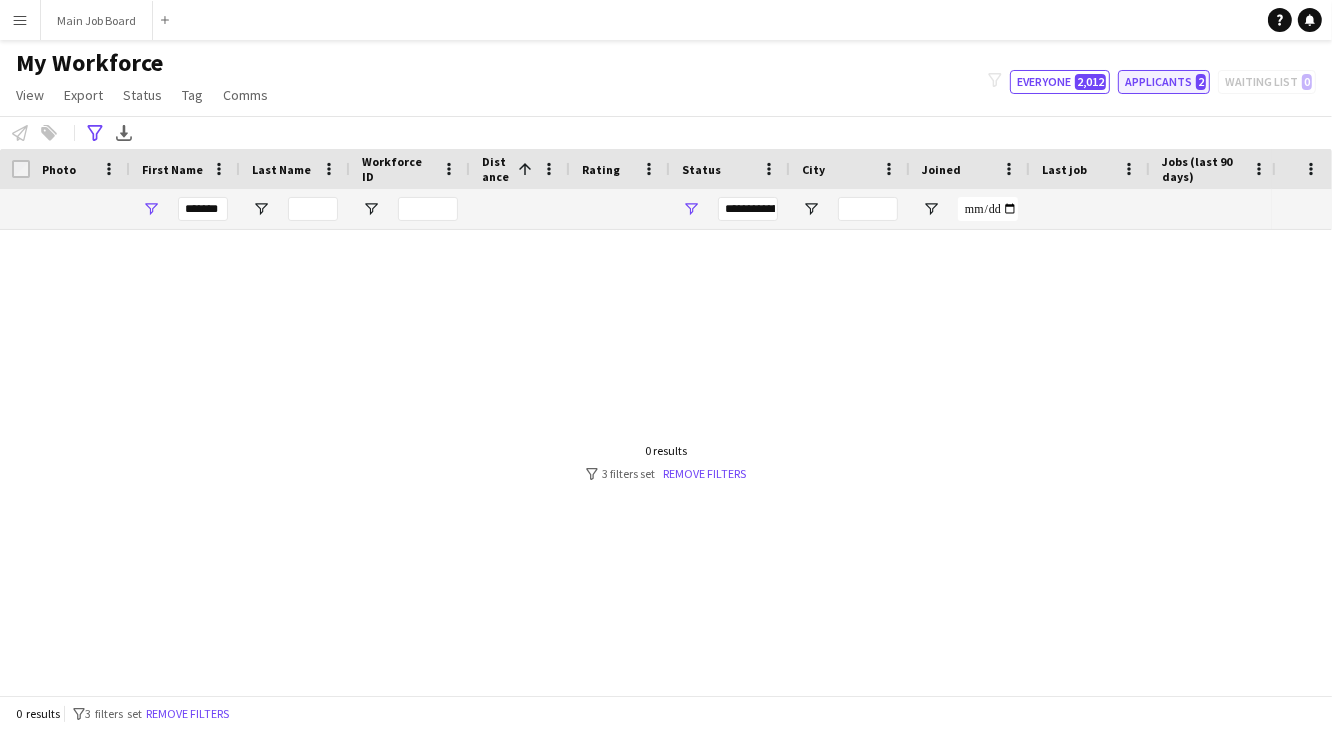 click on "Applicants   2" 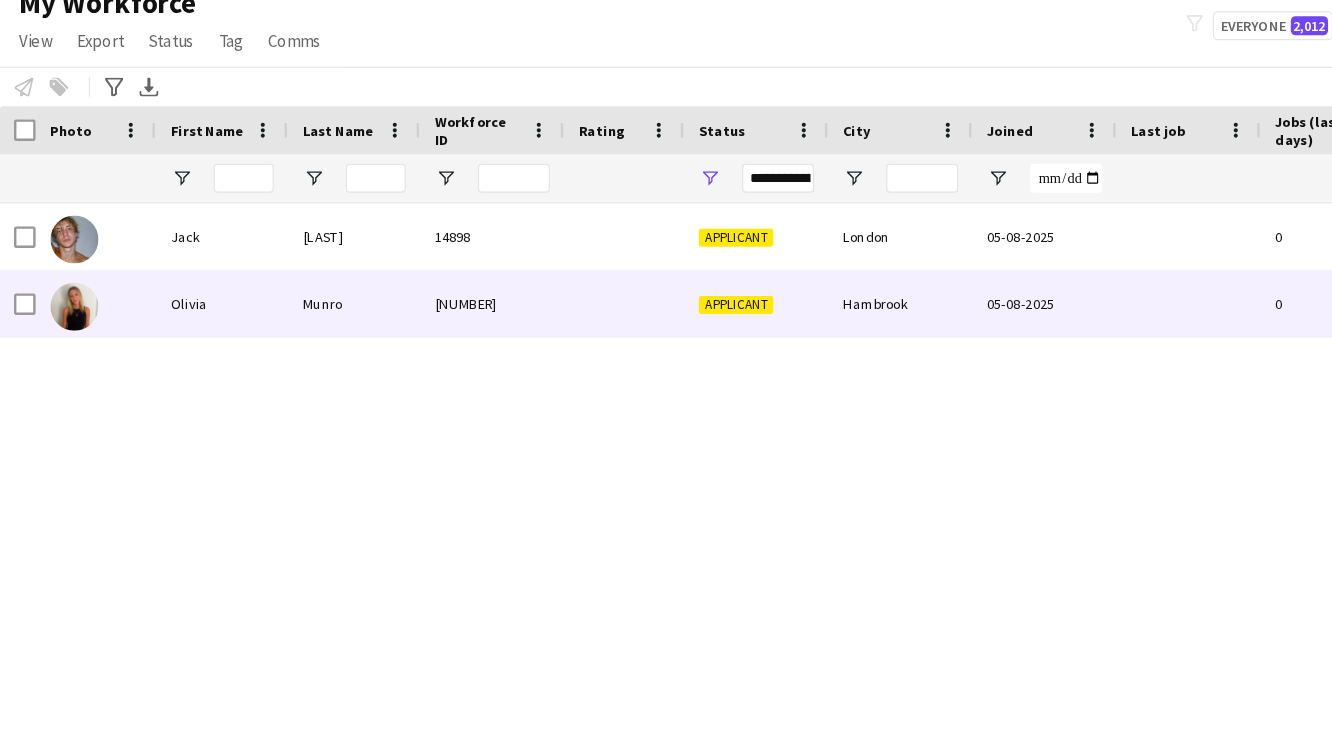 click on "Munro" at bounding box center (295, 313) 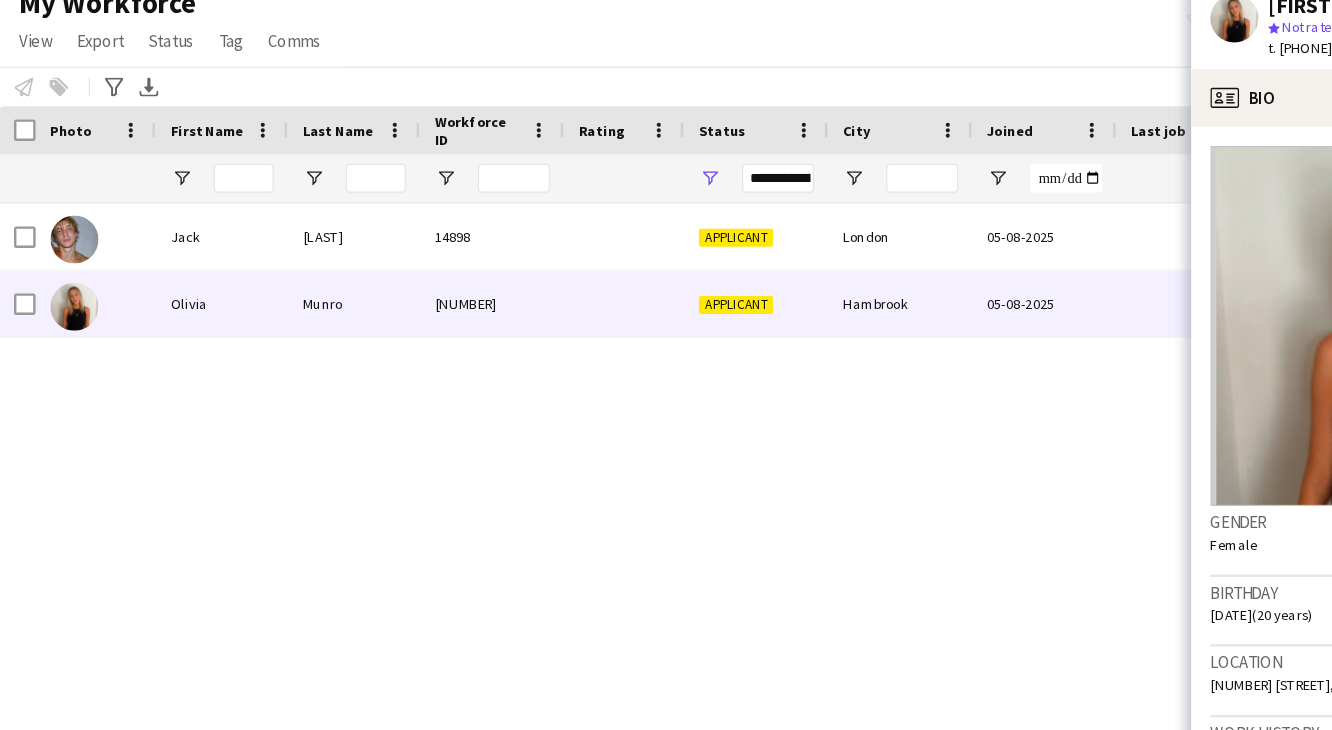 scroll, scrollTop: 0, scrollLeft: 379, axis: horizontal 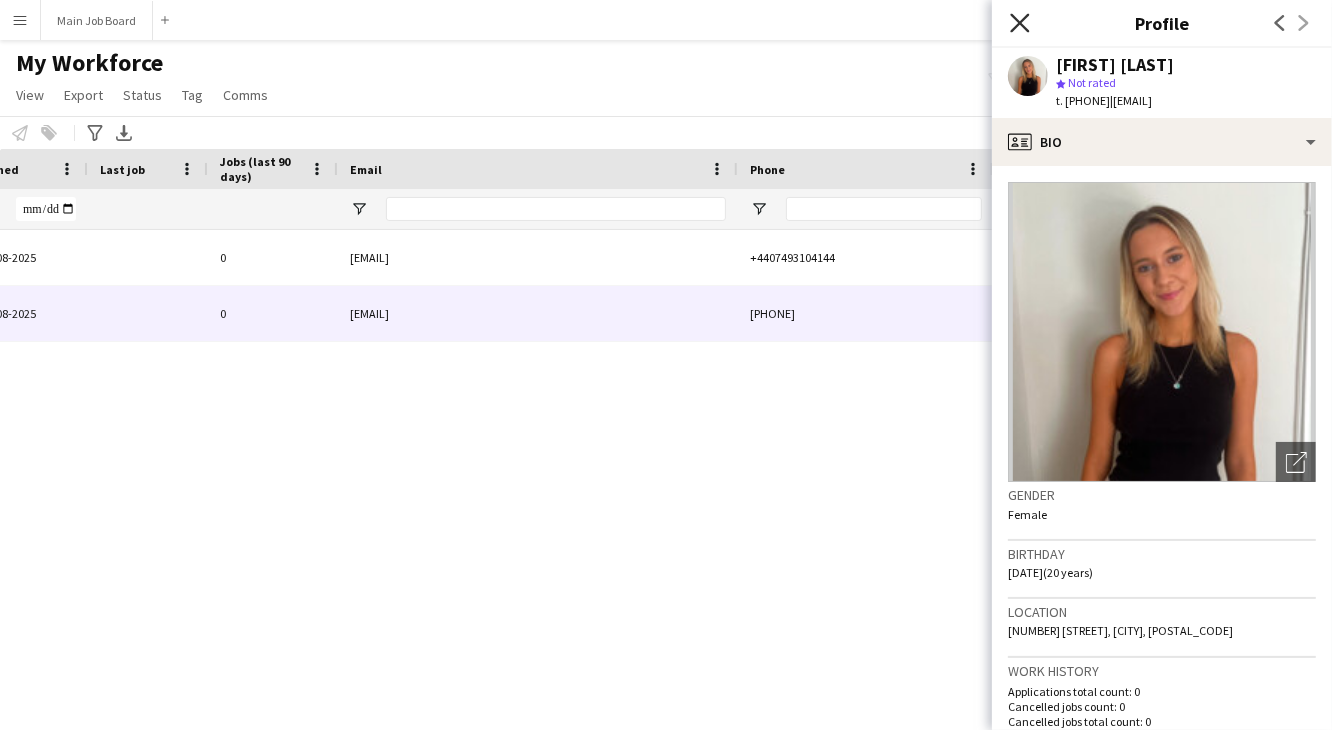 click on "Close pop-in" 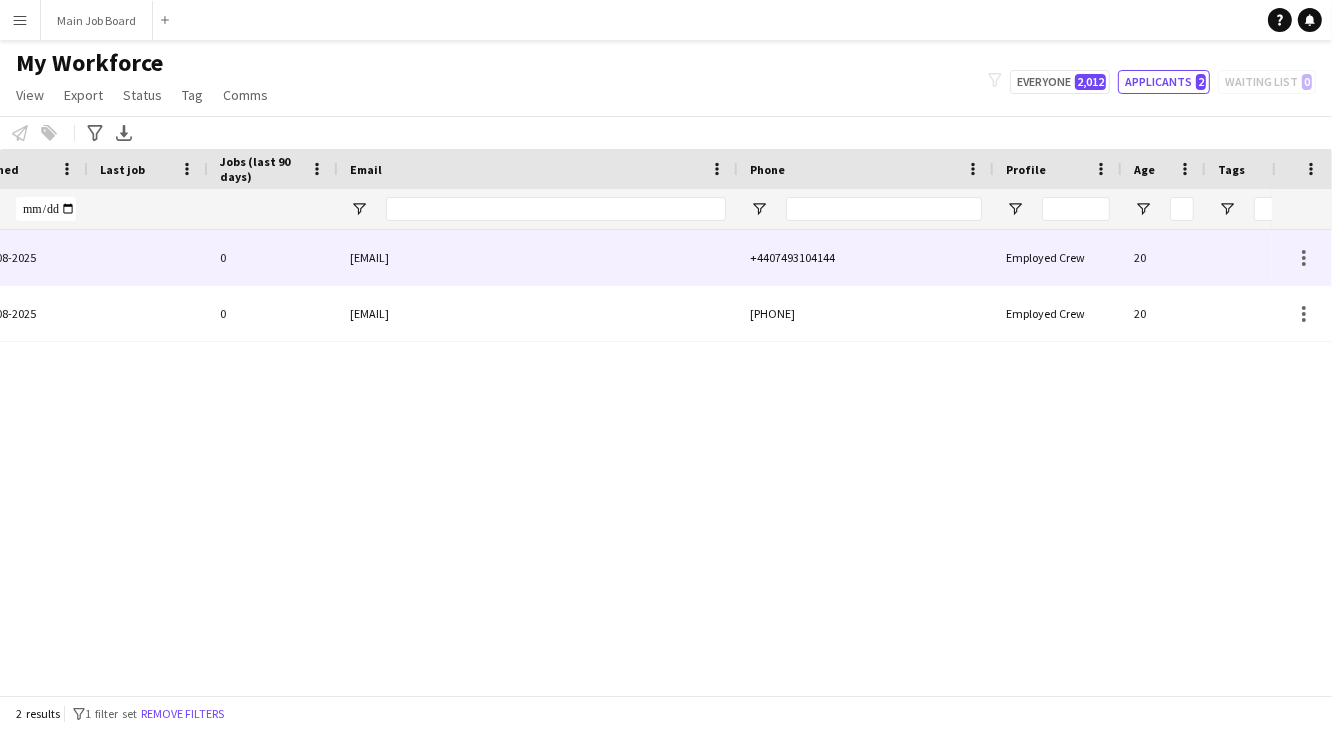 click on "+4407493104144" at bounding box center (866, 257) 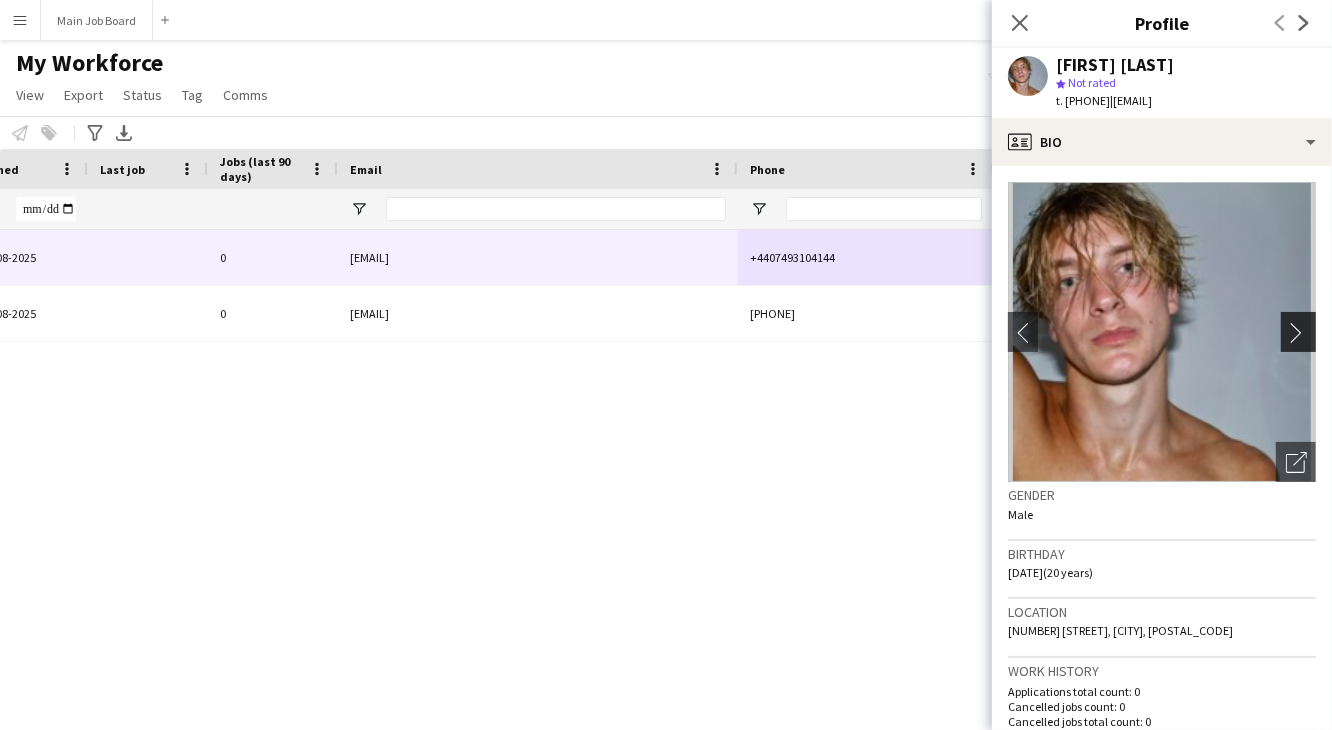 click on "chevron-right" 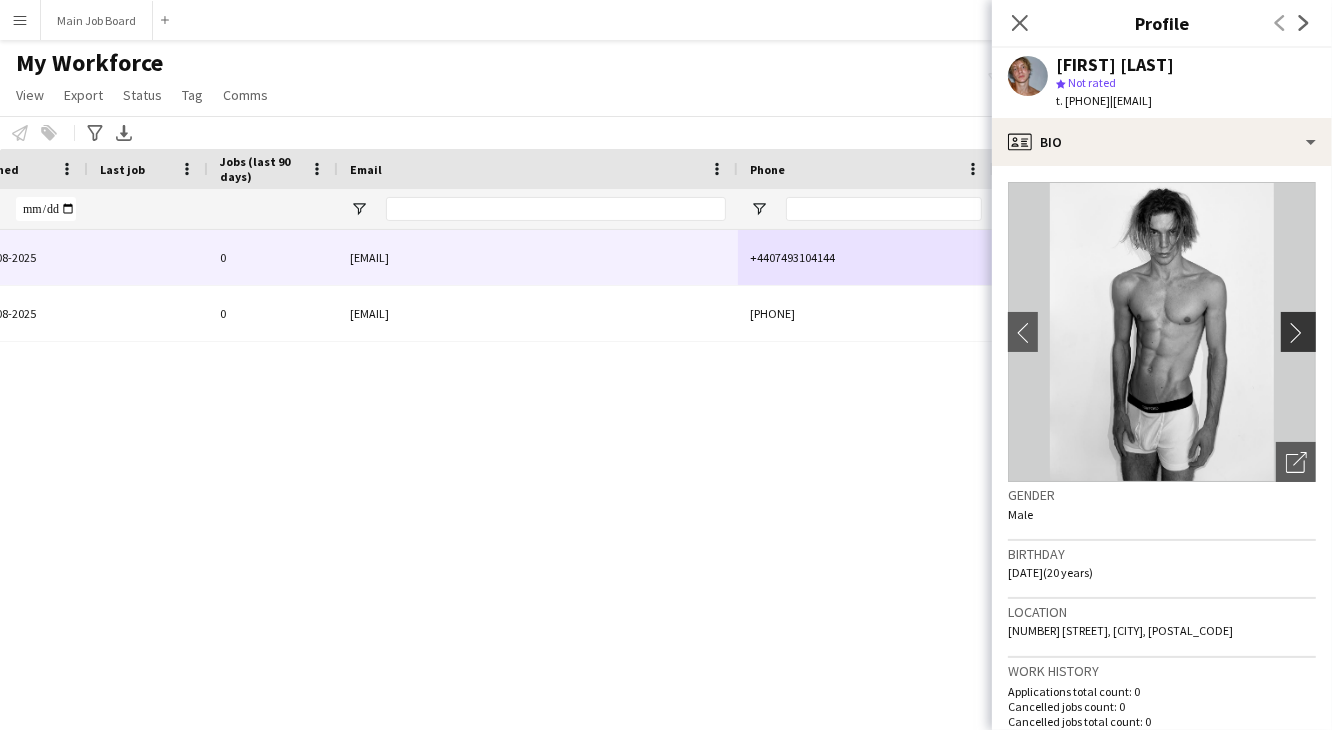 click on "chevron-right" 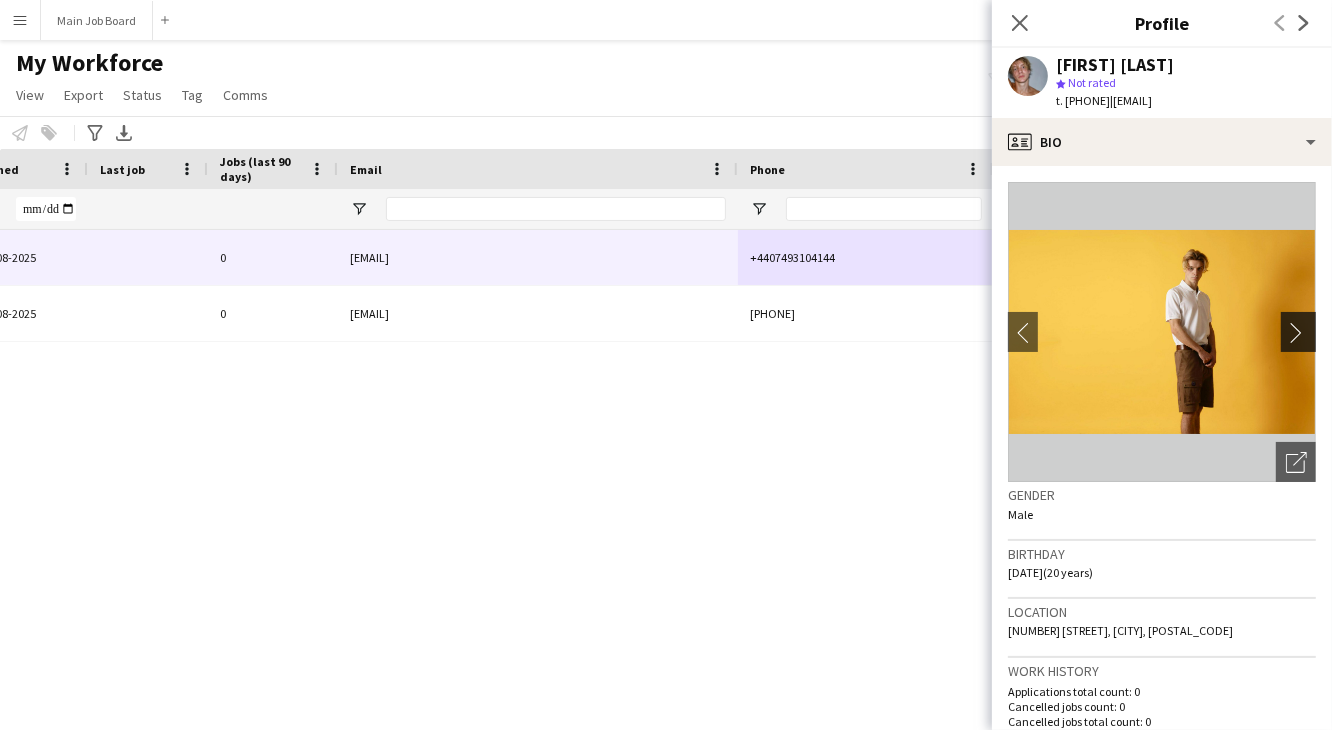 click on "chevron-right" 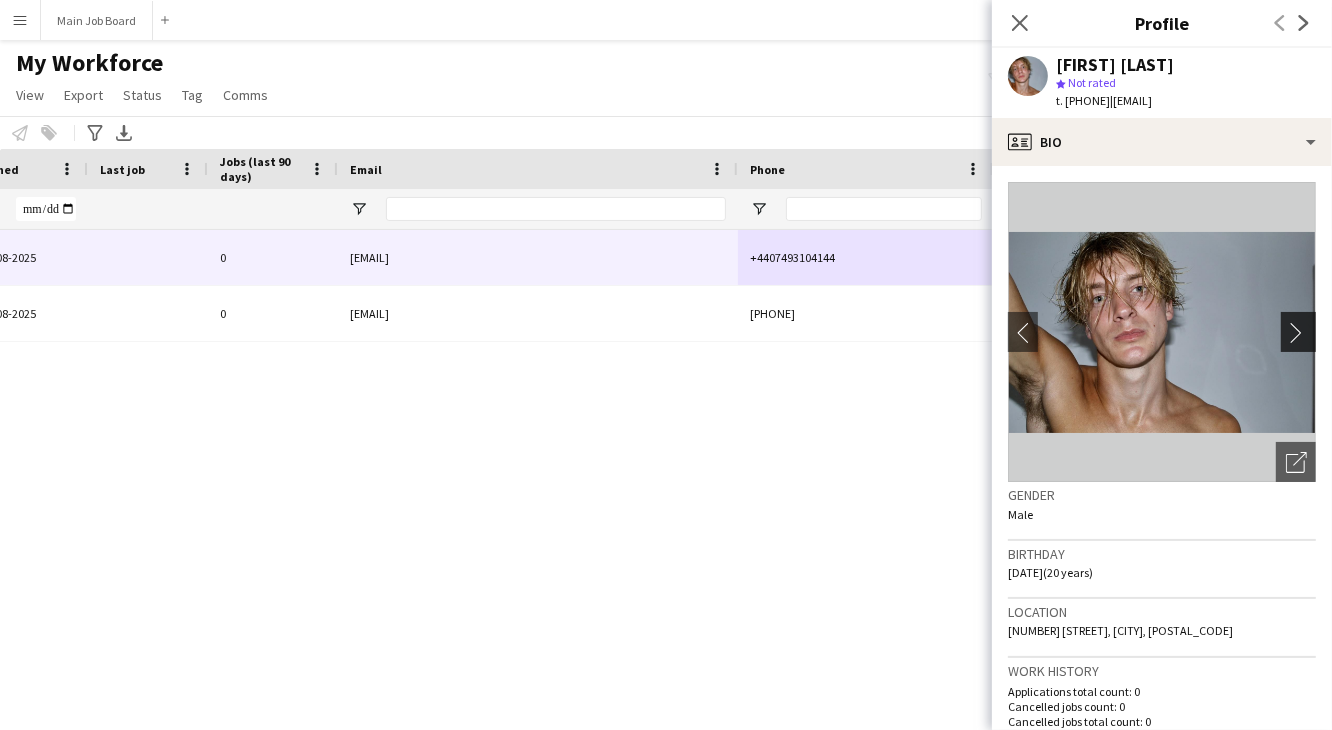 click on "chevron-right" 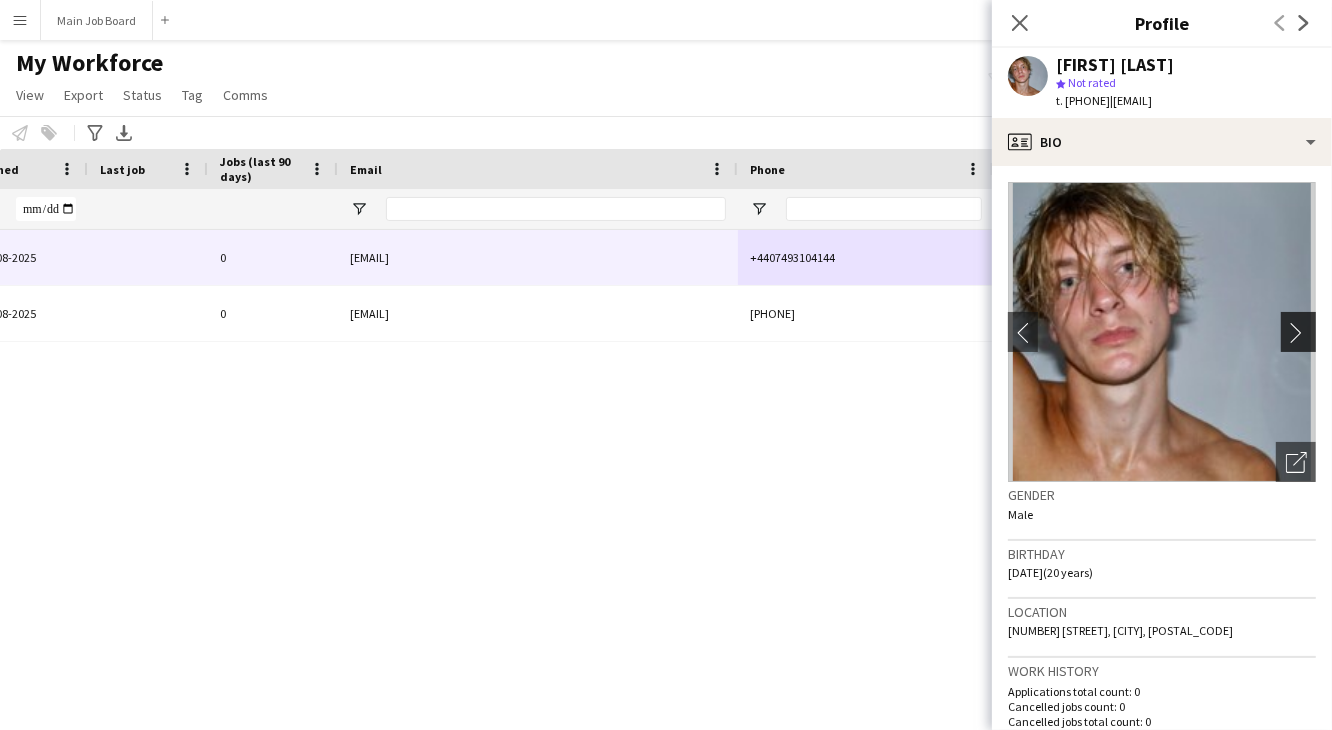 click on "chevron-right" 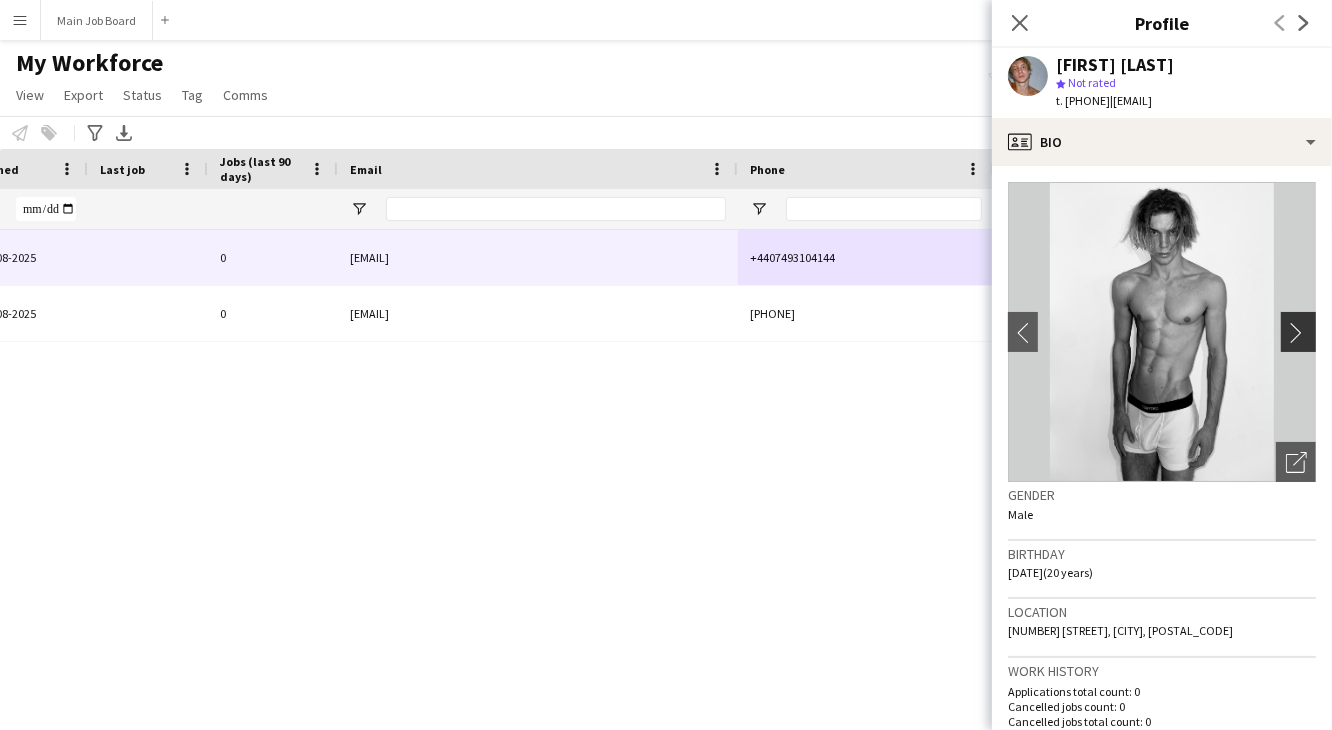 click on "chevron-right" 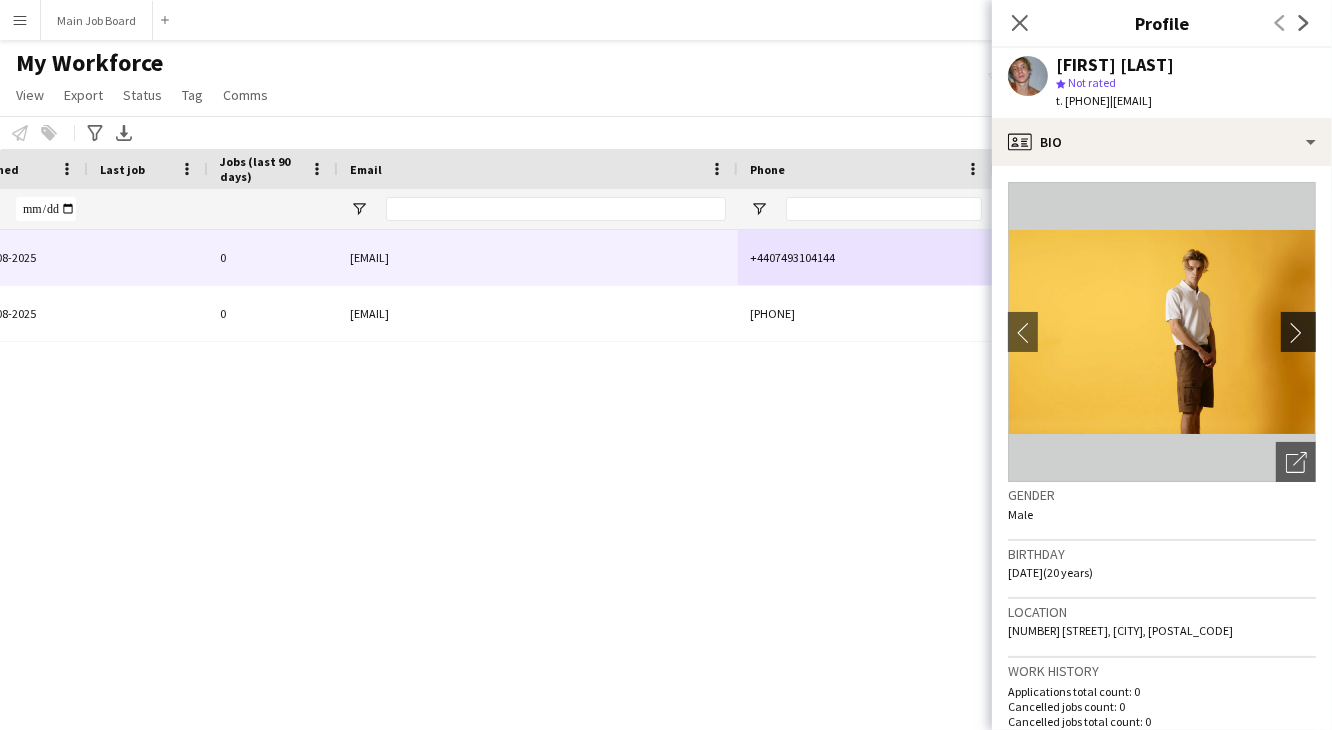 click on "chevron-right" 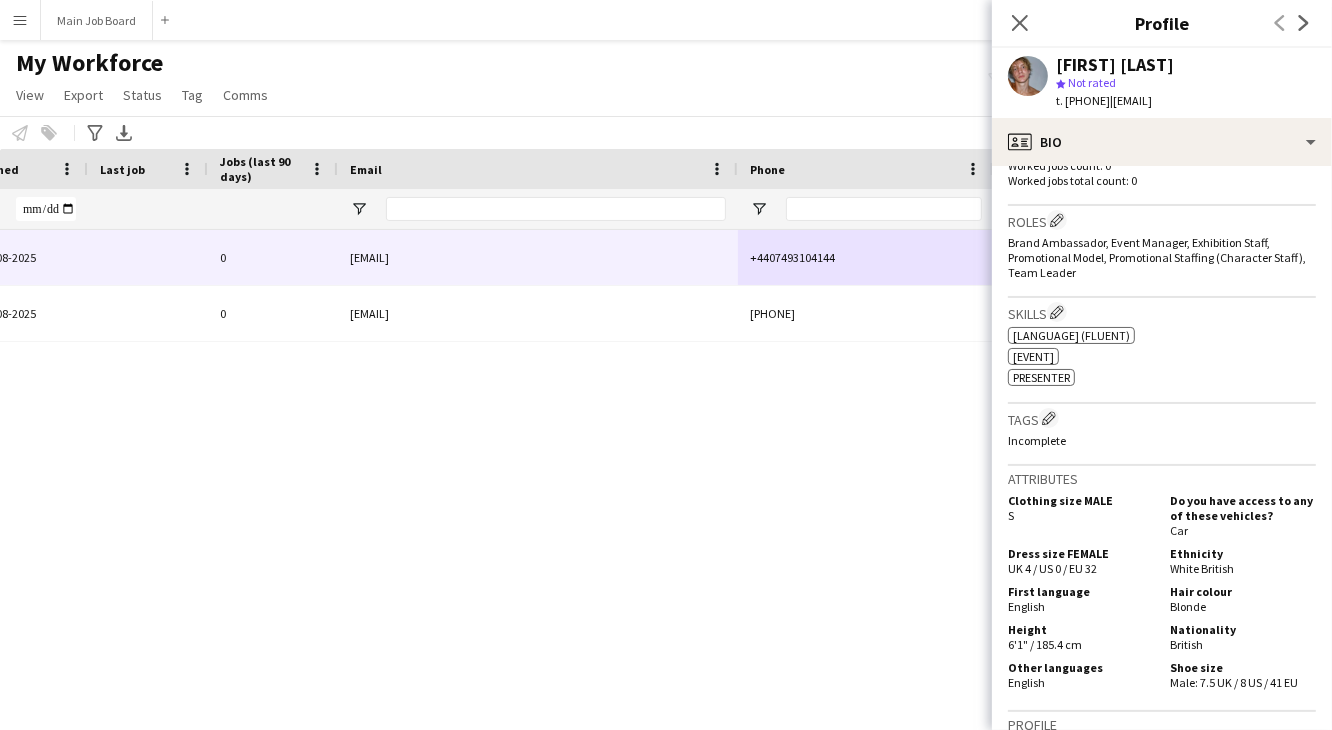 scroll, scrollTop: 0, scrollLeft: 0, axis: both 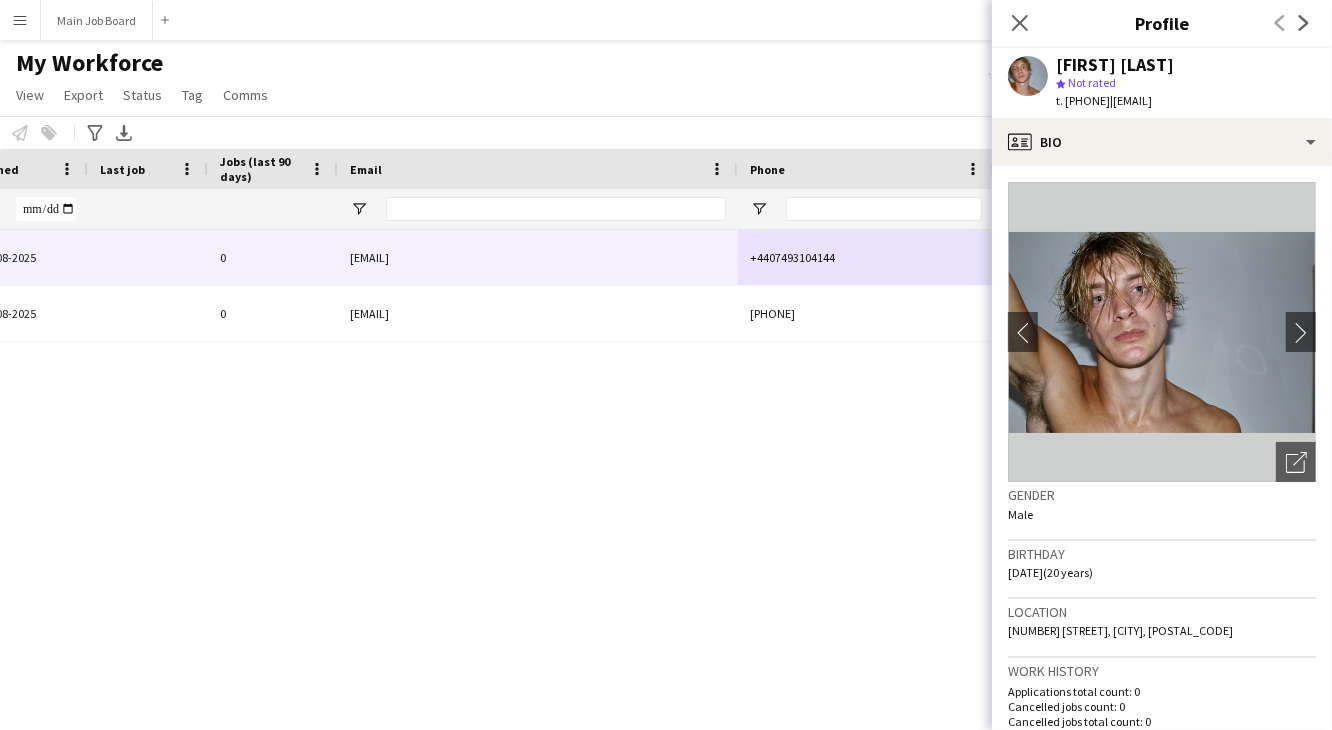 click on "Close pop-in" 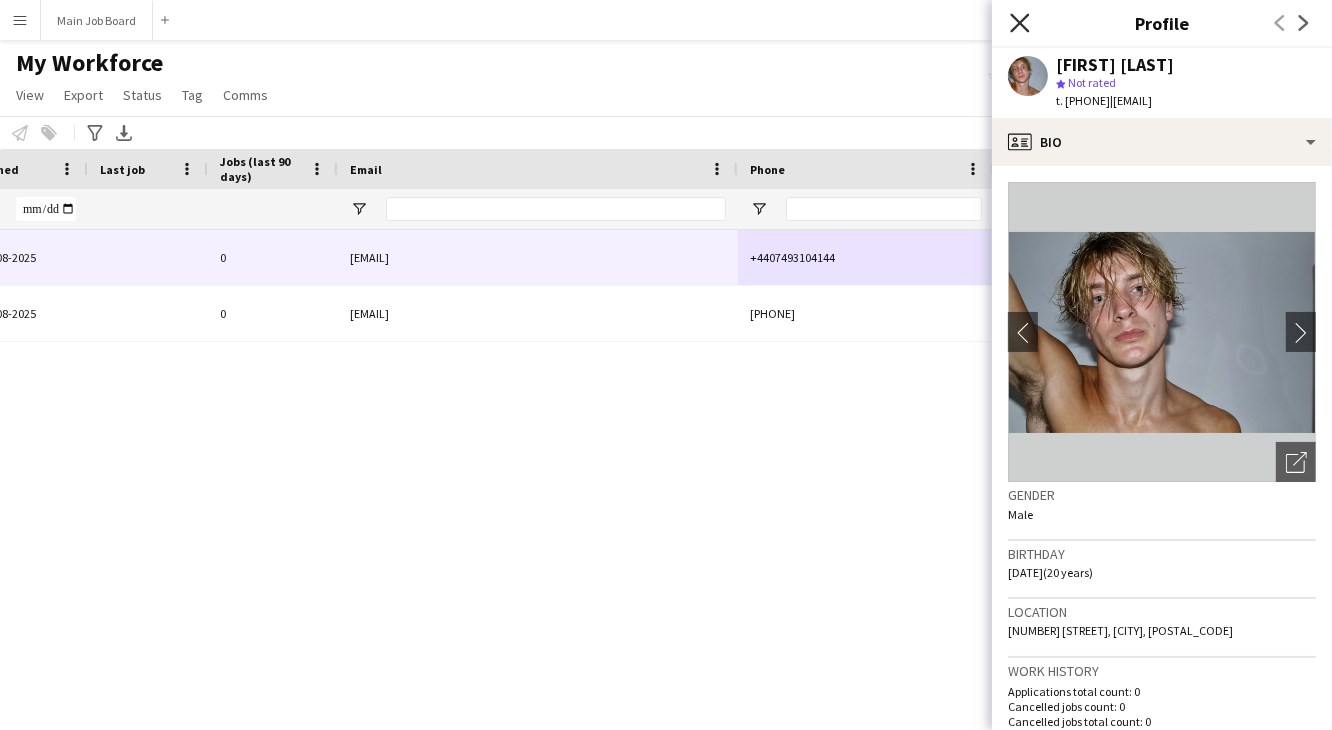 click on "Close pop-in" 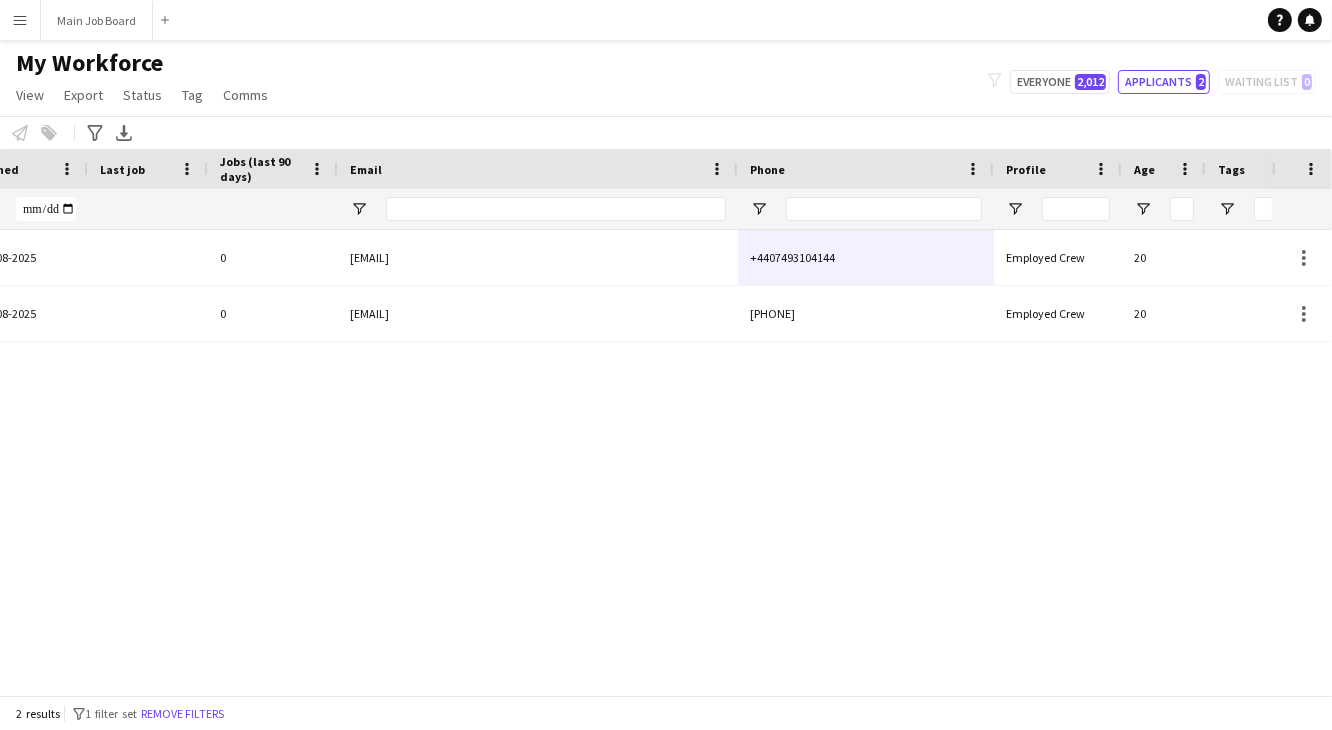 scroll, scrollTop: 0, scrollLeft: 457, axis: horizontal 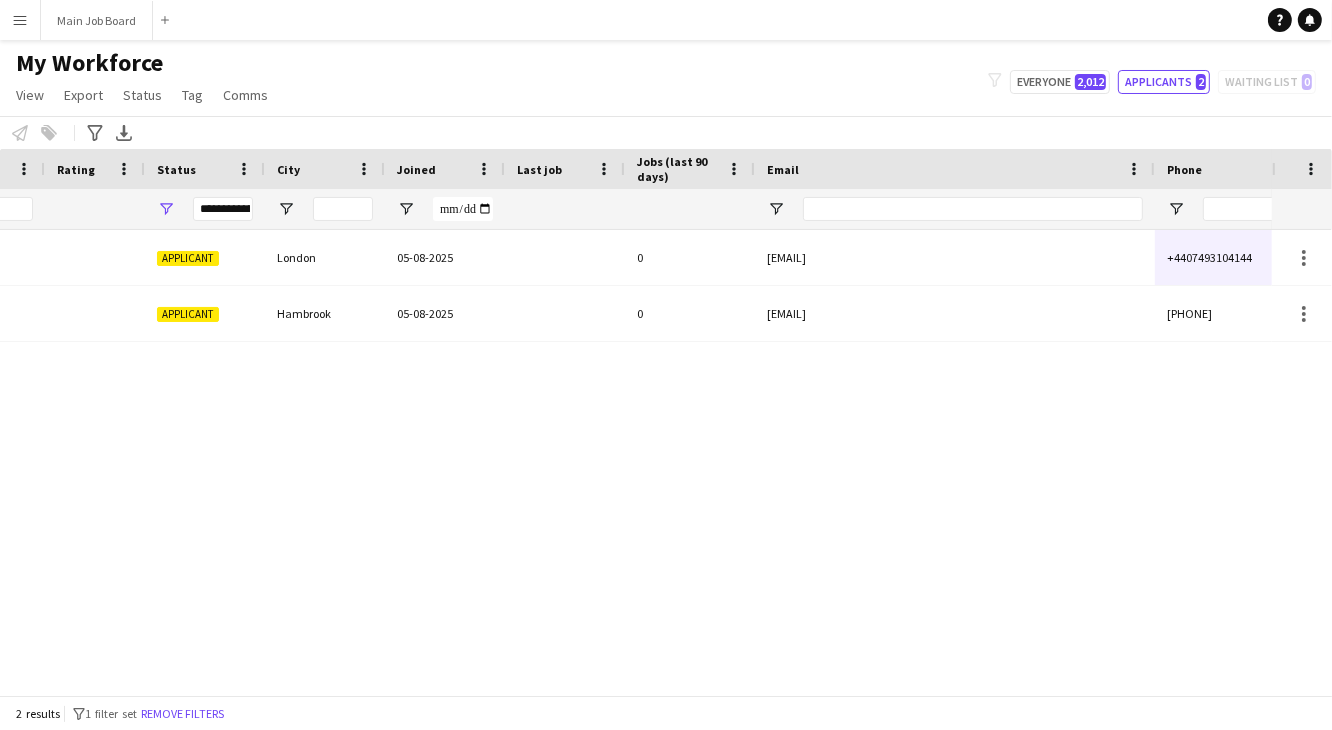 click on "Menu" at bounding box center [20, 20] 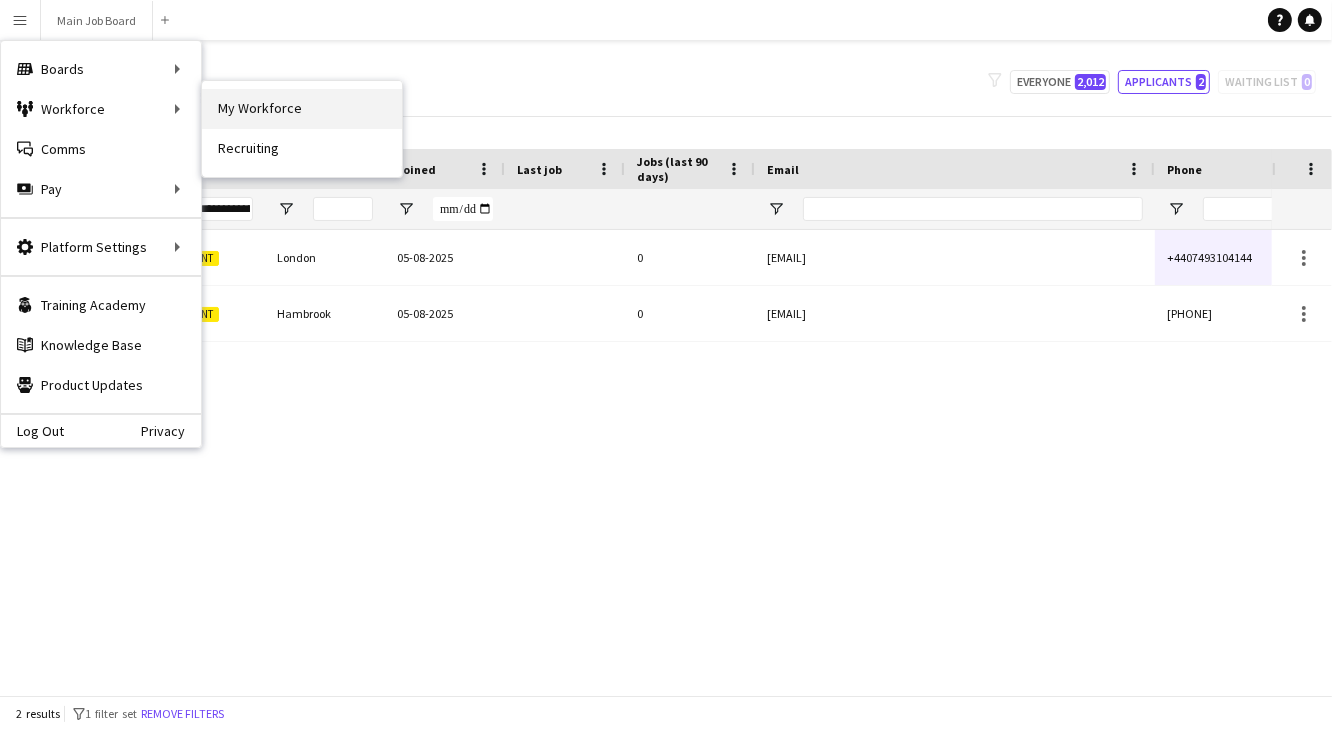 click on "My Workforce" at bounding box center (302, 109) 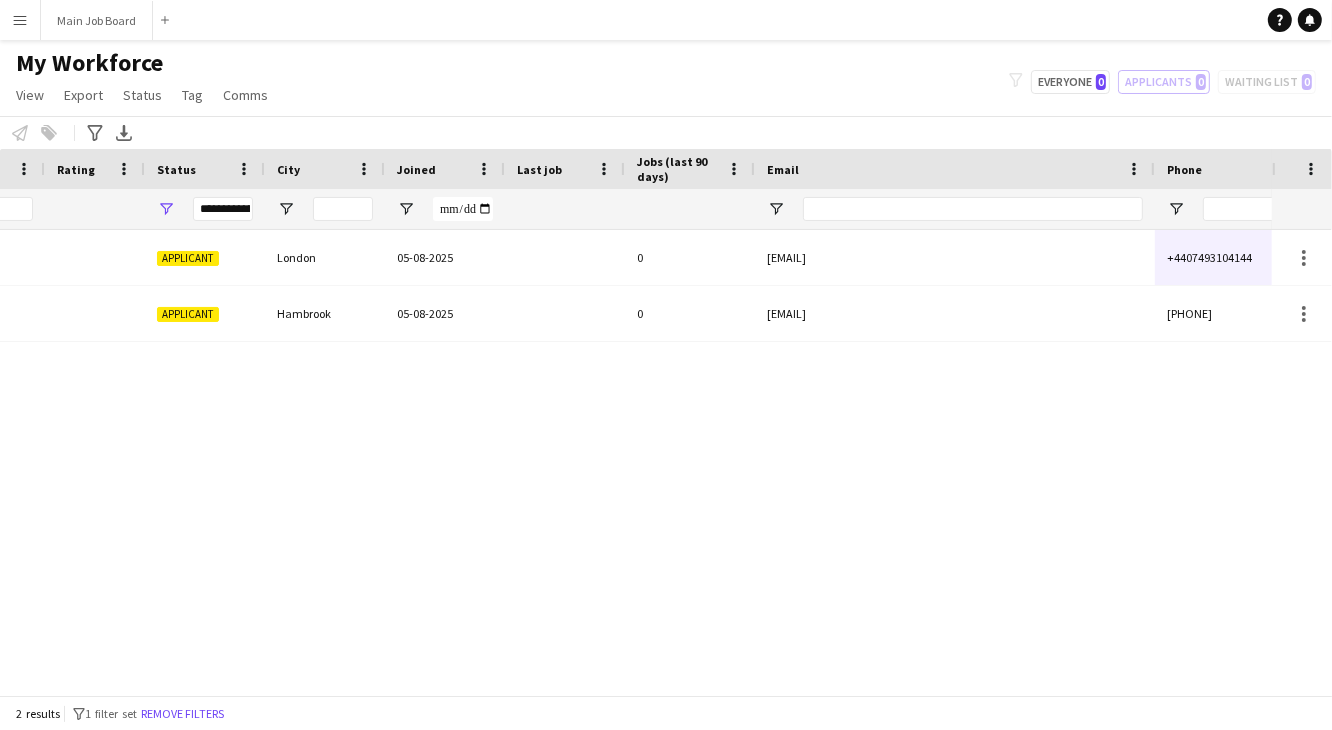 click on "**********" at bounding box center (223, 209) 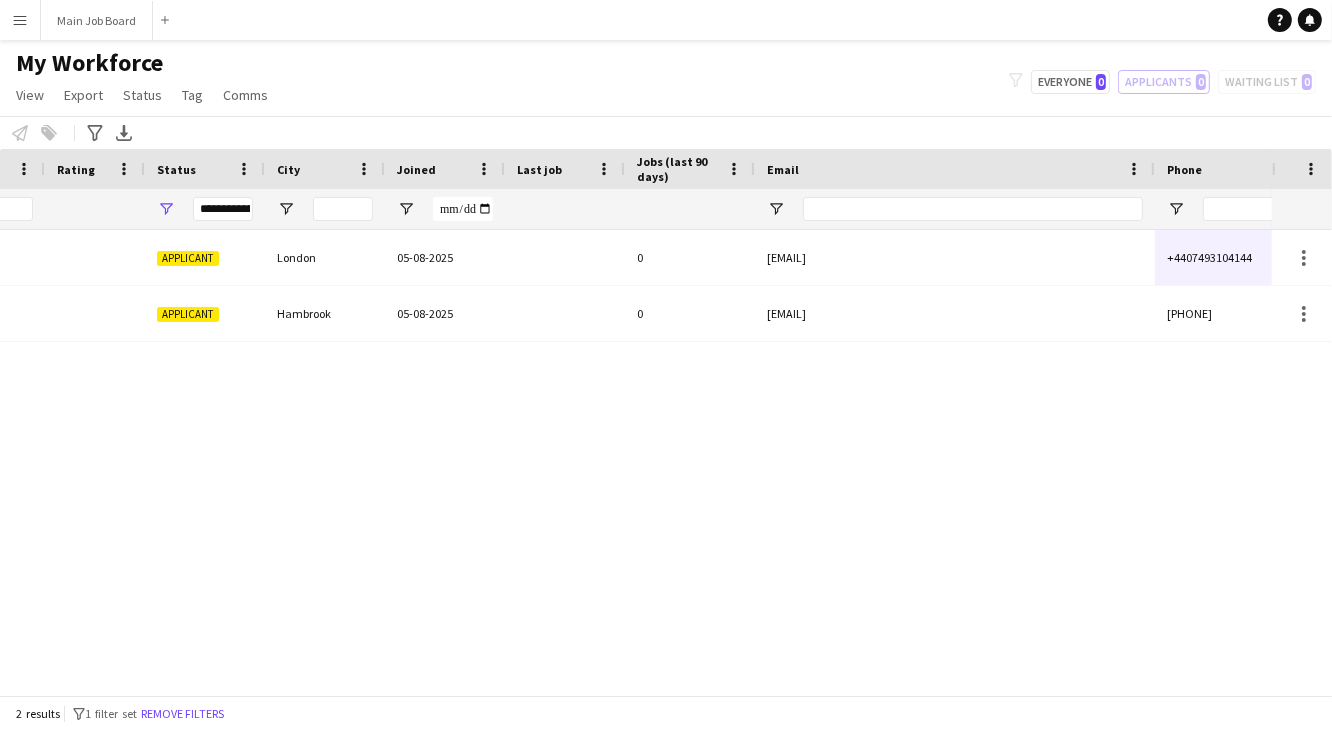 click on "Menu" at bounding box center (20, 20) 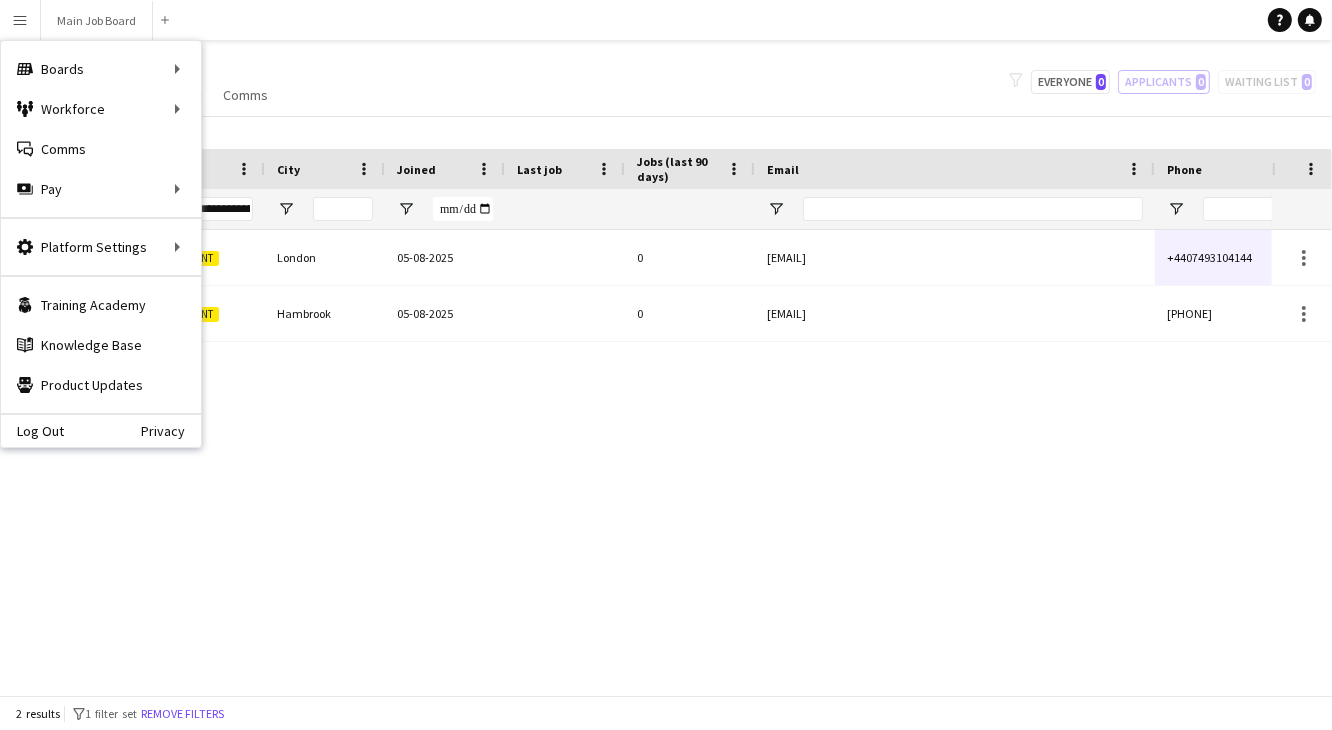 click on "My Workforce   View   Views  Default view New view Update view Delete view Edit name Customise view Customise filters Reset Filters Reset View Reset All  Export  New starters report Export as XLSX Export as PDF  Status  Edit  Tag  New tag Edit tag Add to tag Untag Tag chat Tag share page  Comms  Send notification
filter-1
Everyone   0   Applicants   0   Waiting list   0" 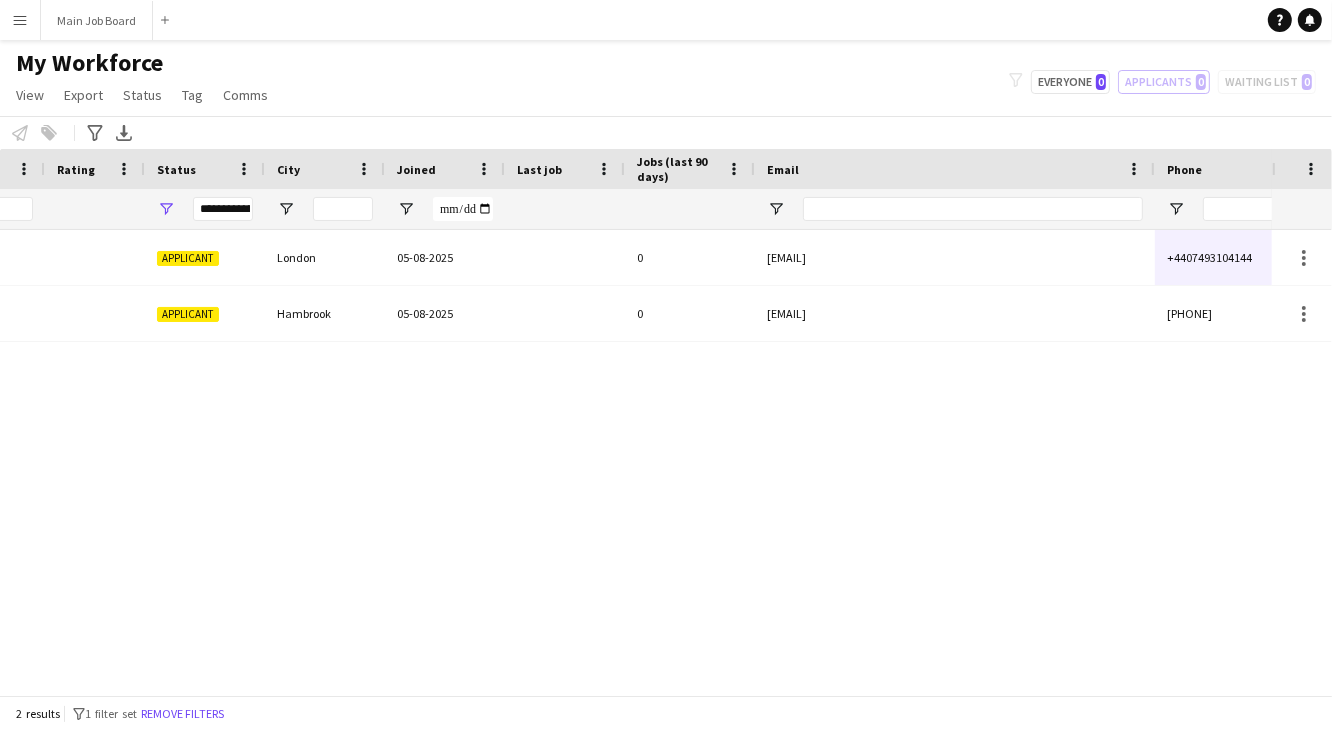 click on "Menu" at bounding box center (20, 20) 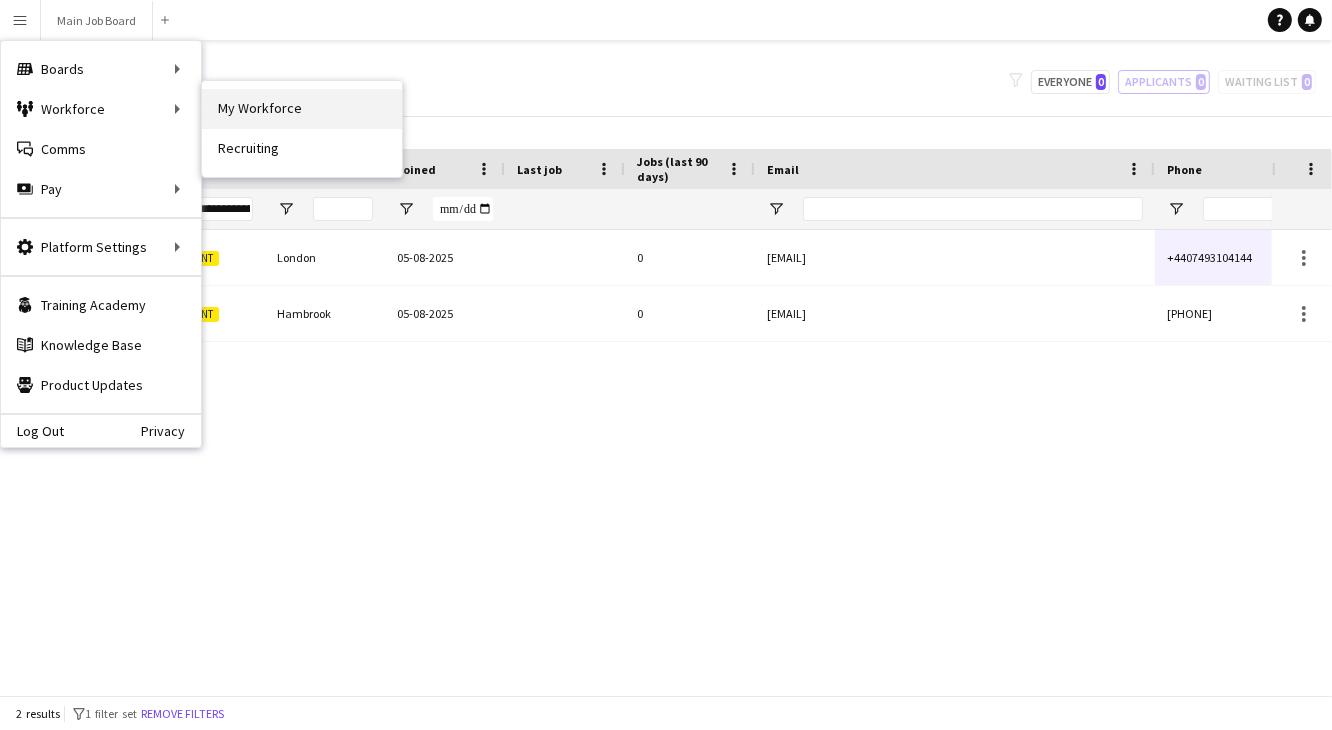 click on "My Workforce" at bounding box center (302, 109) 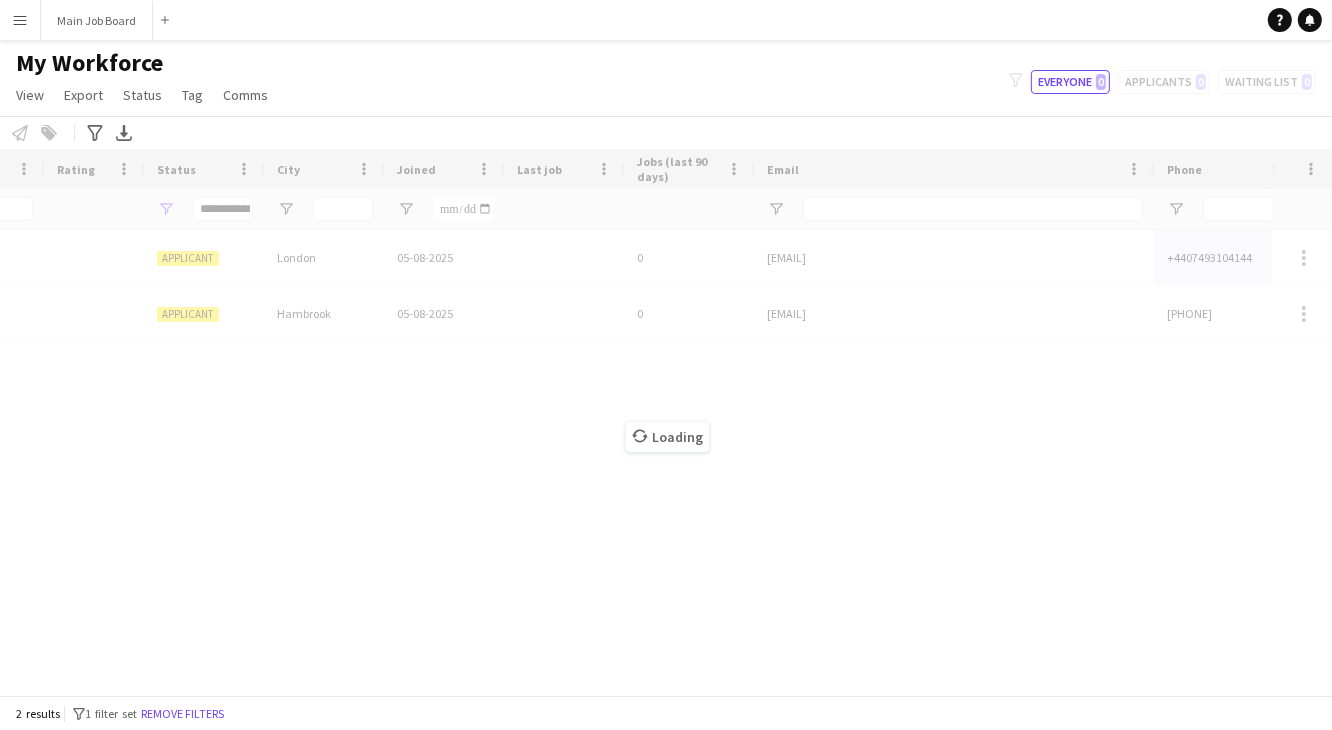 type on "**********" 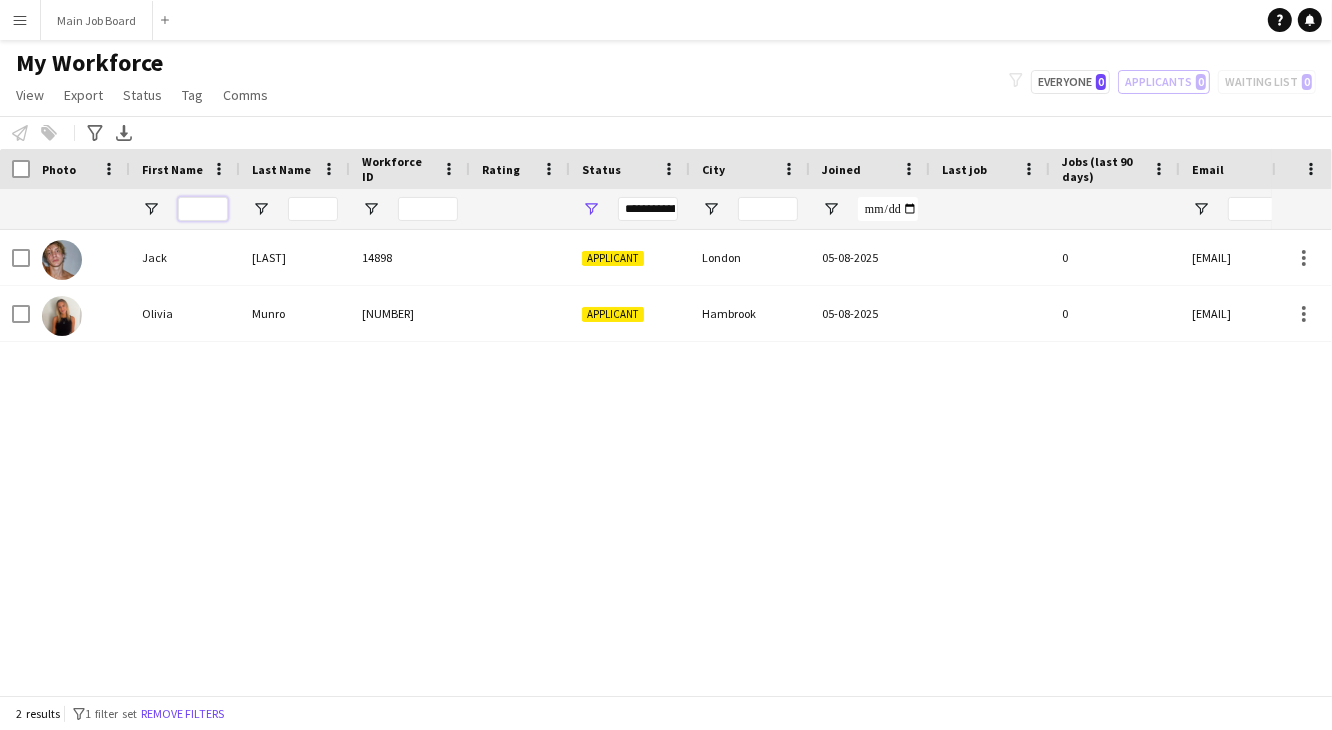 click at bounding box center [203, 209] 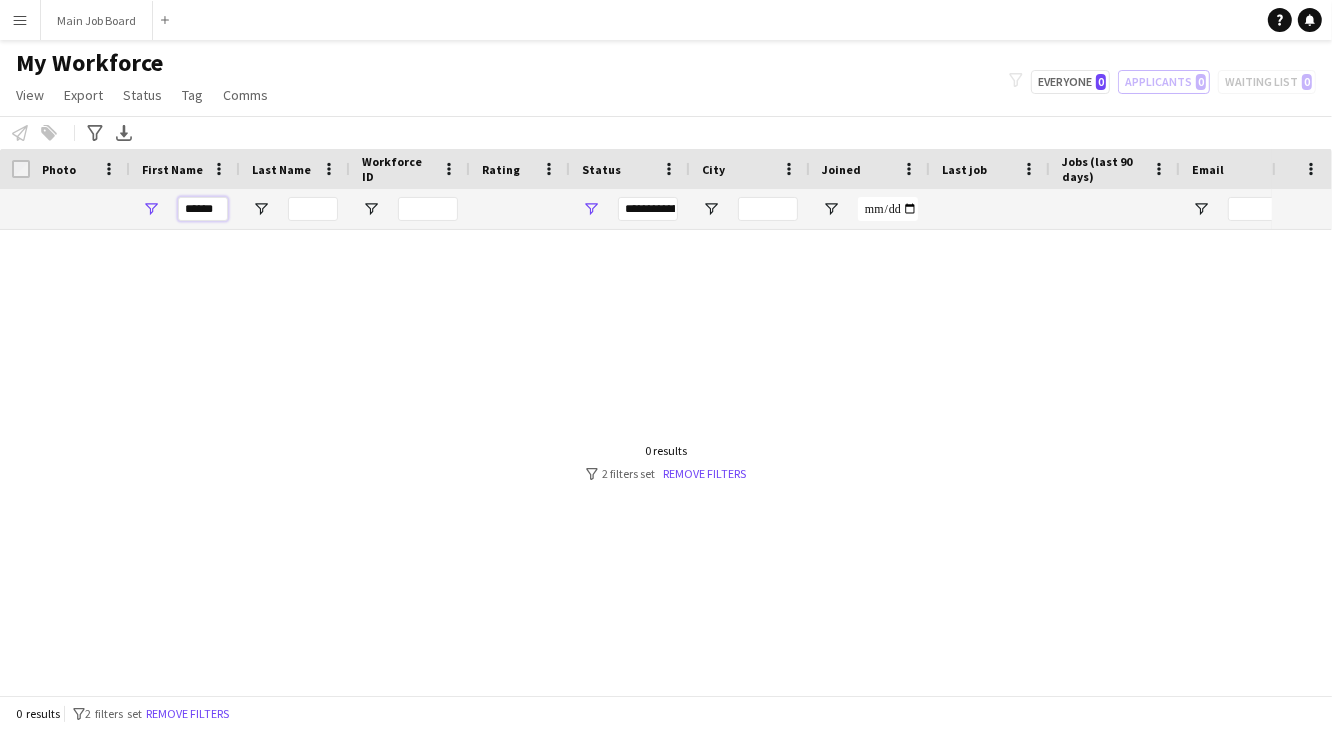 type on "******" 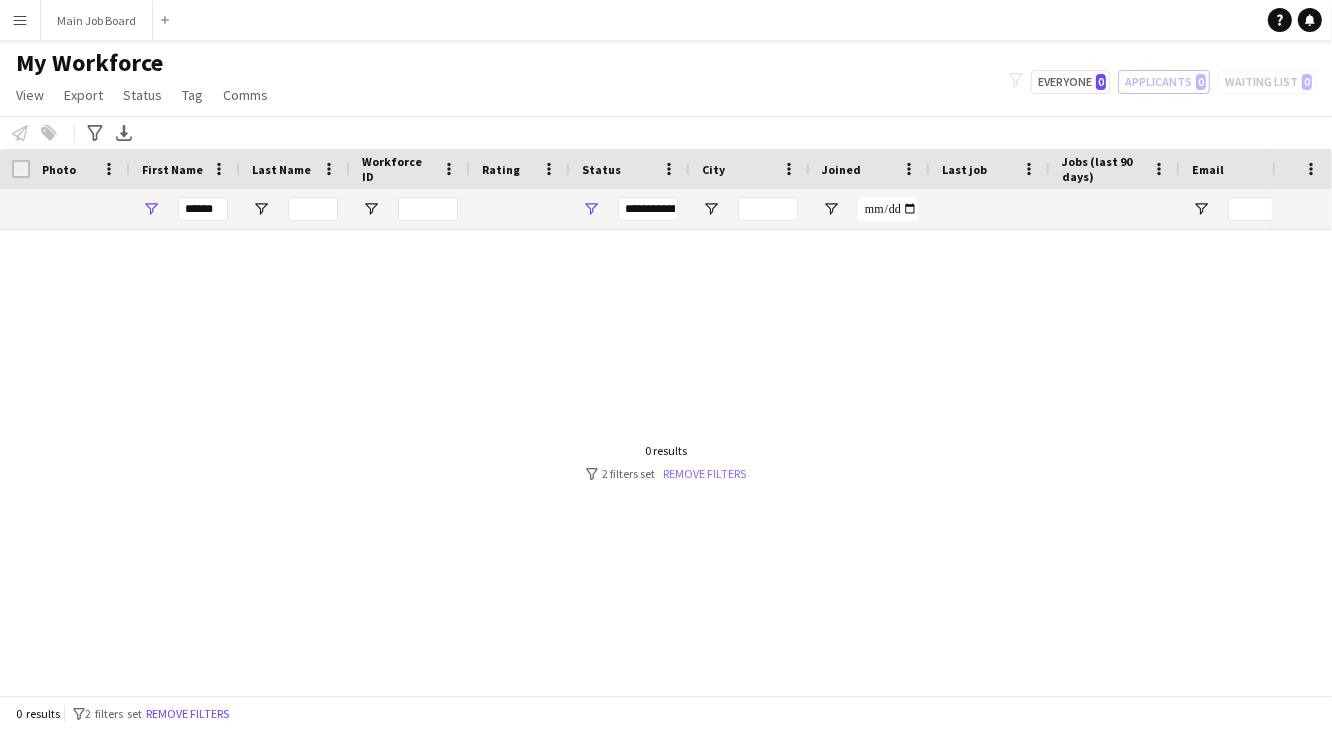 click on "Remove filters" at bounding box center (704, 473) 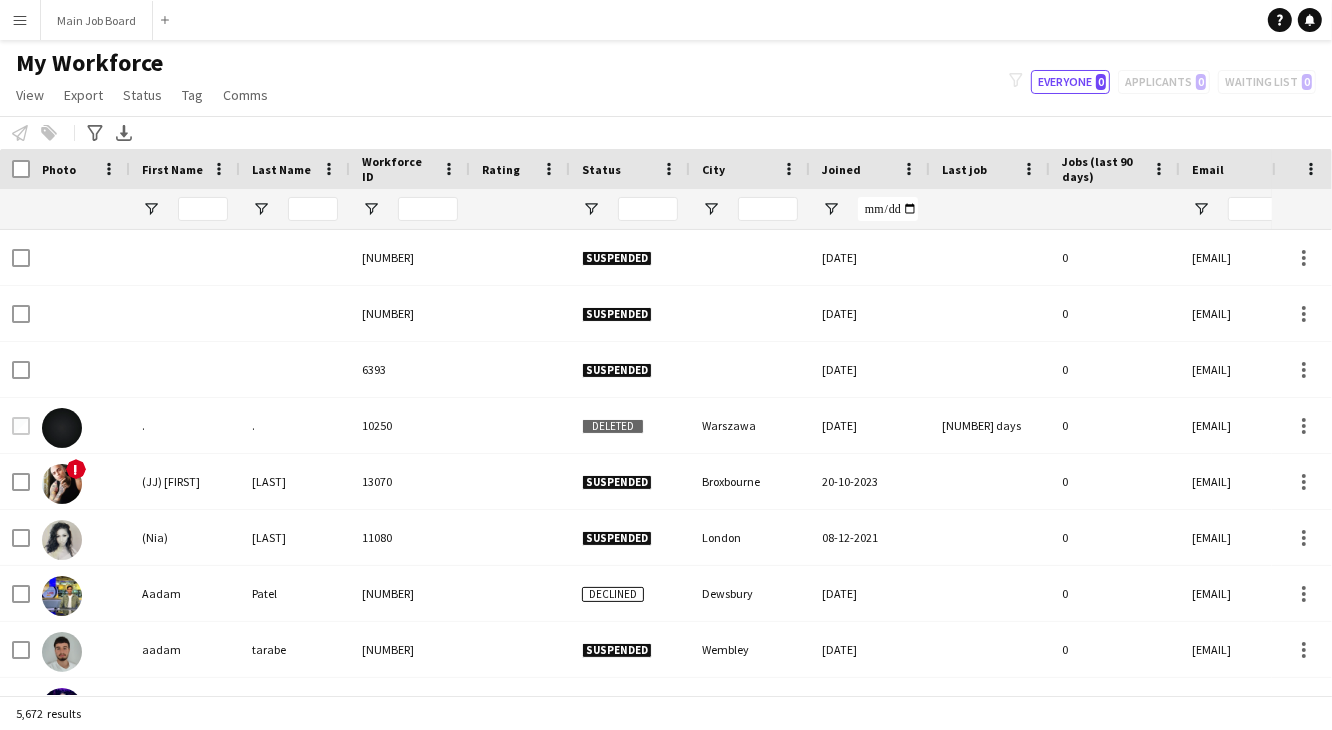 click at bounding box center [203, 209] 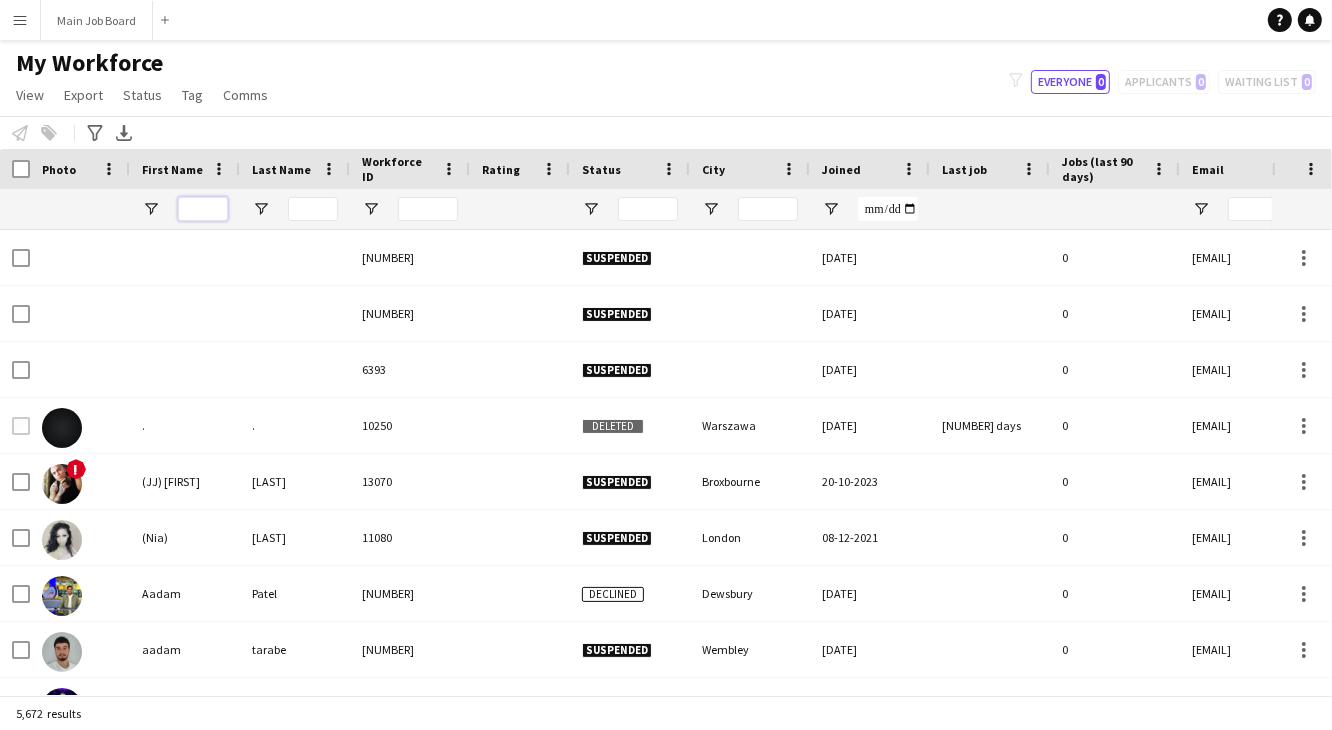 click at bounding box center (203, 209) 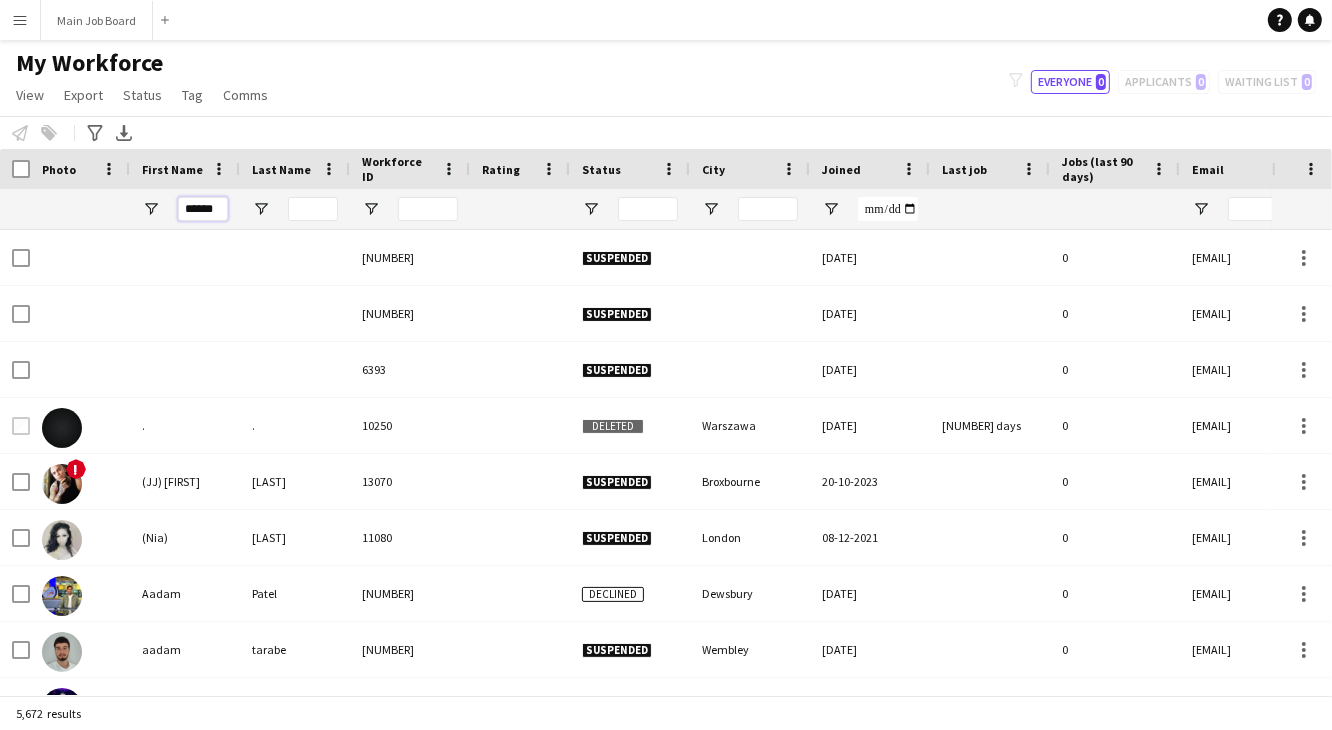 type on "******" 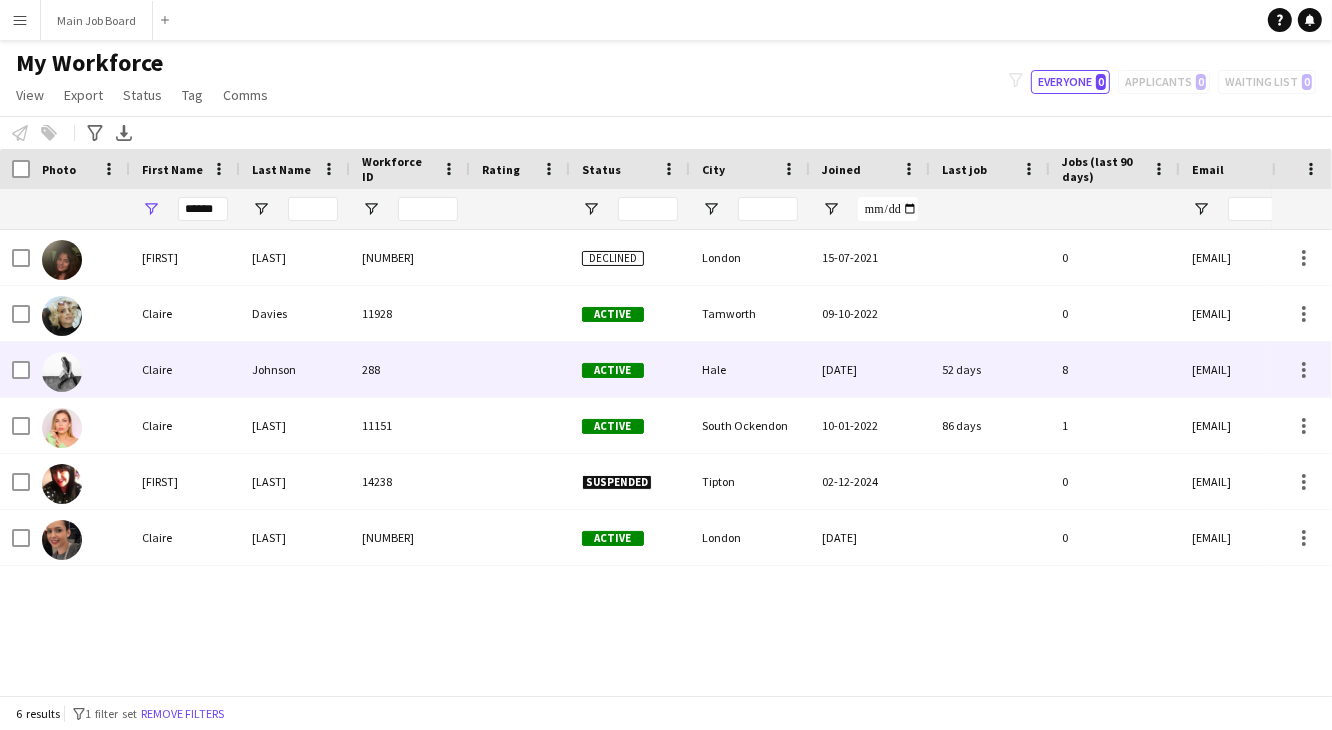 click on "Johnson" at bounding box center (295, 369) 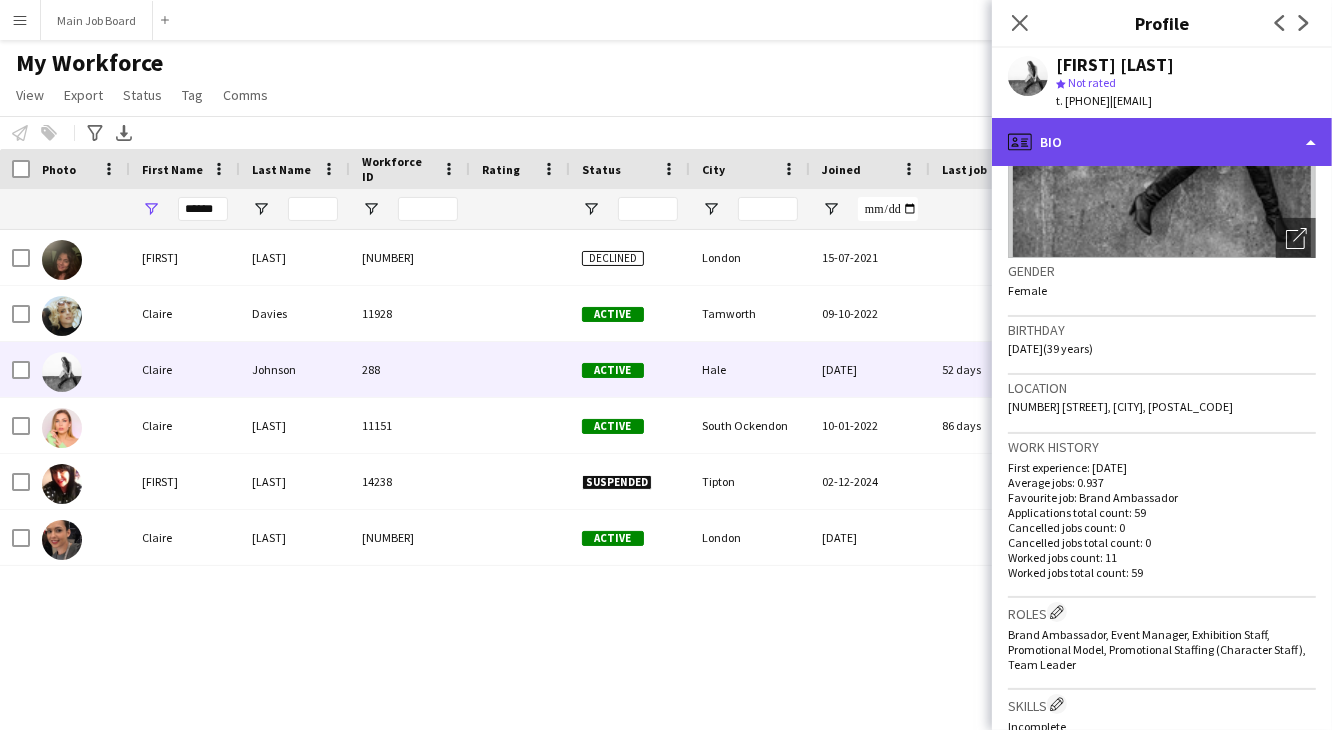 click on "profile
Bio" 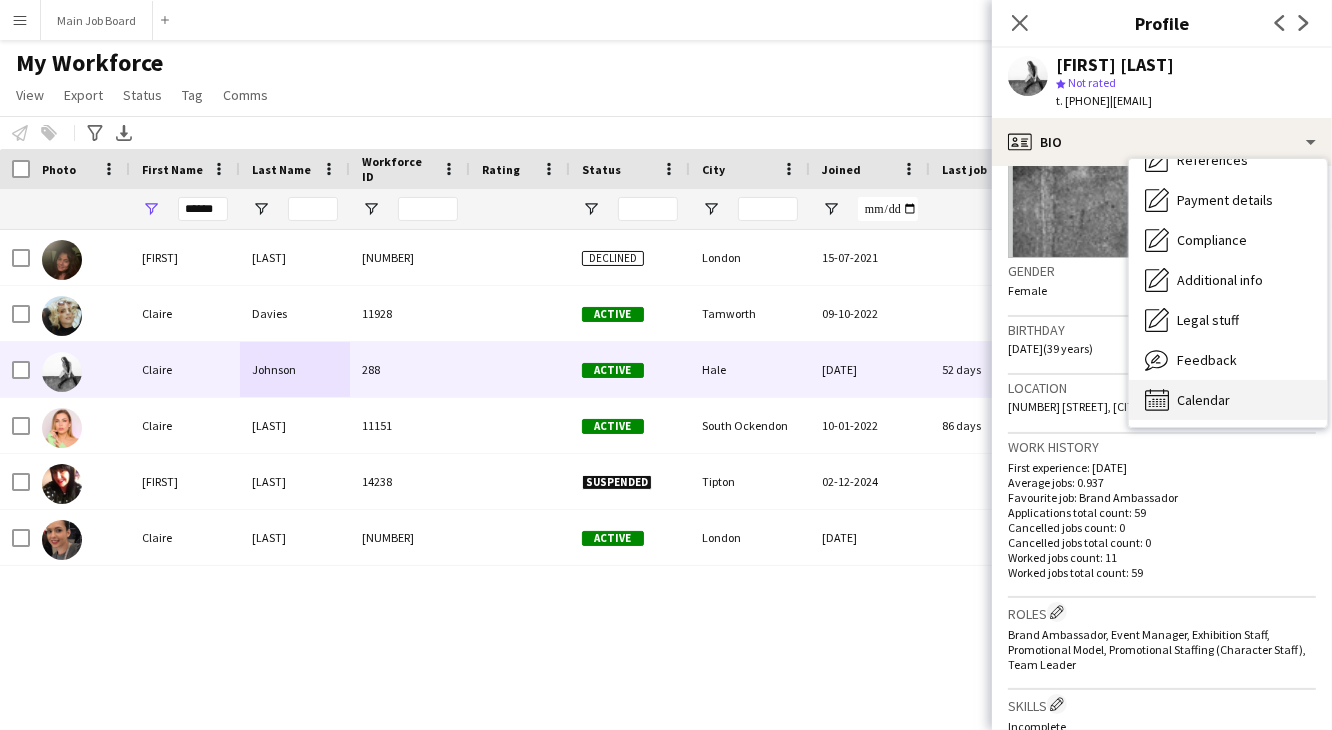 click on "Calendar
Calendar" at bounding box center (1228, 400) 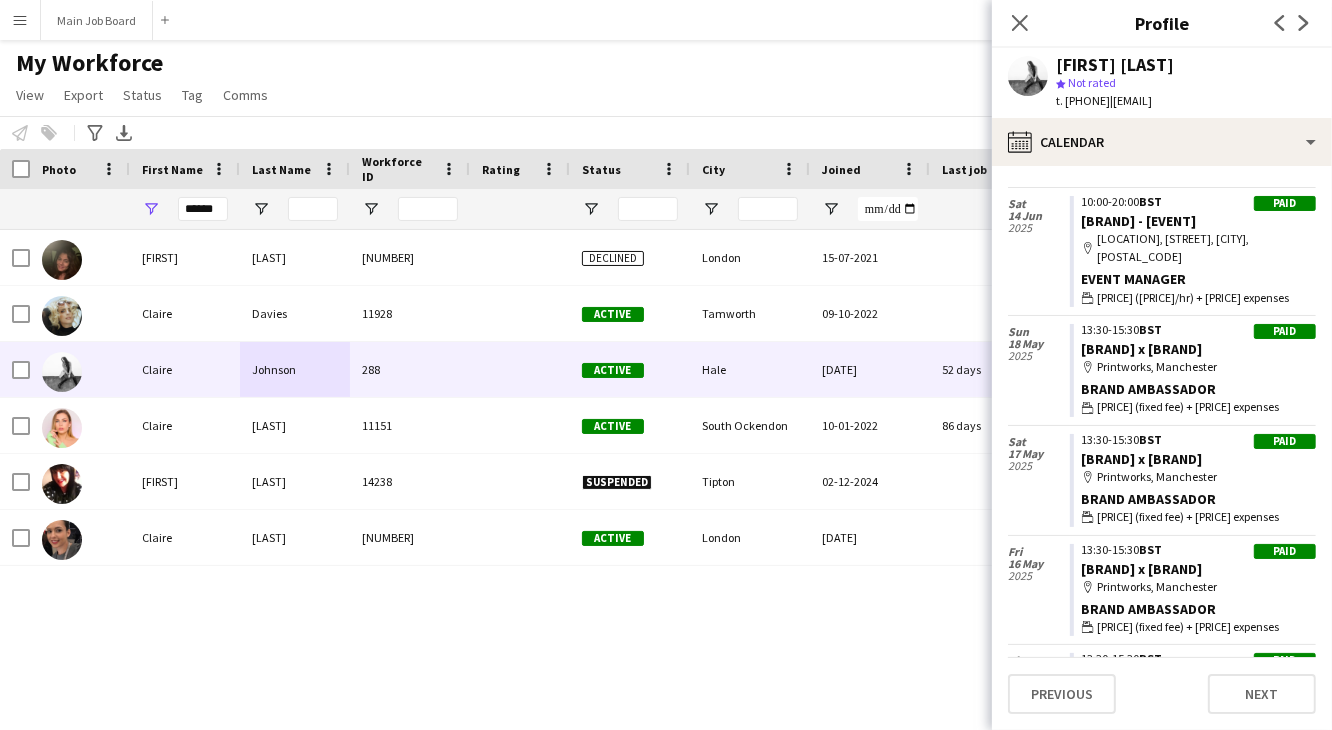 scroll, scrollTop: 505, scrollLeft: 0, axis: vertical 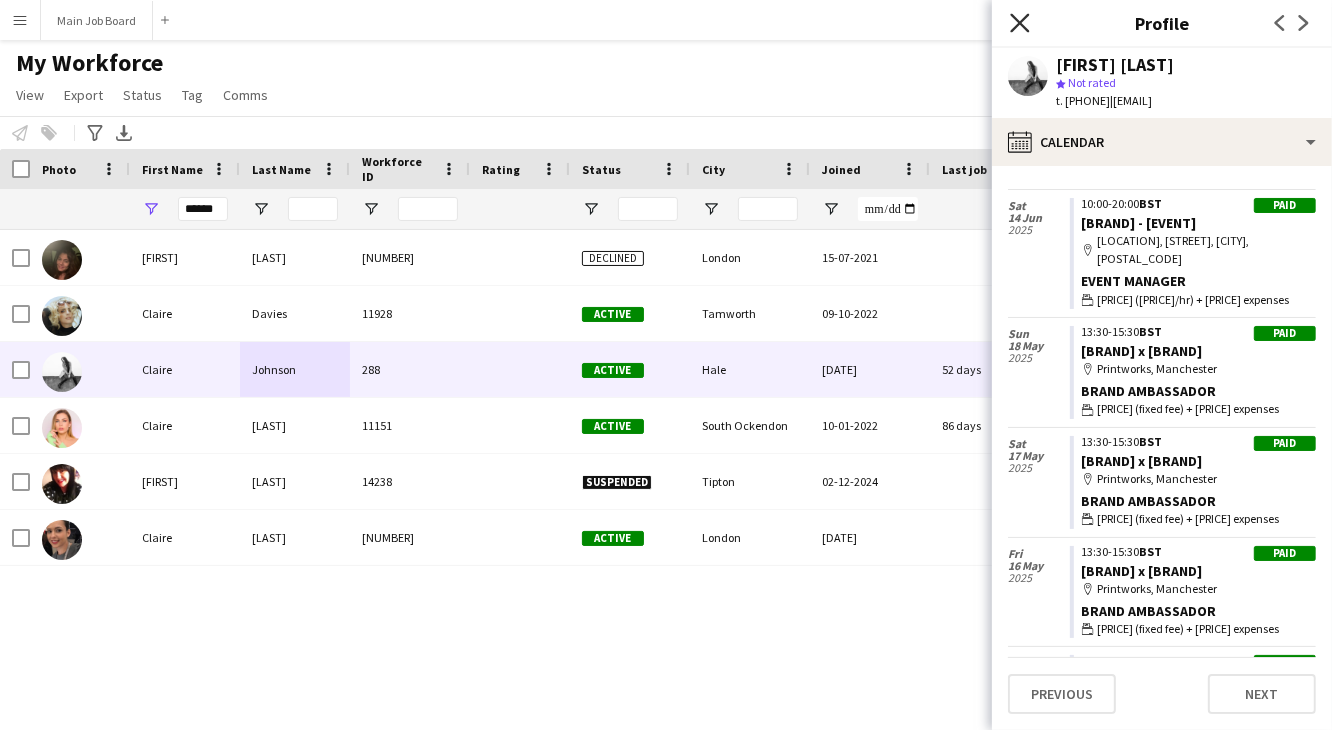 click on "Close pop-in" 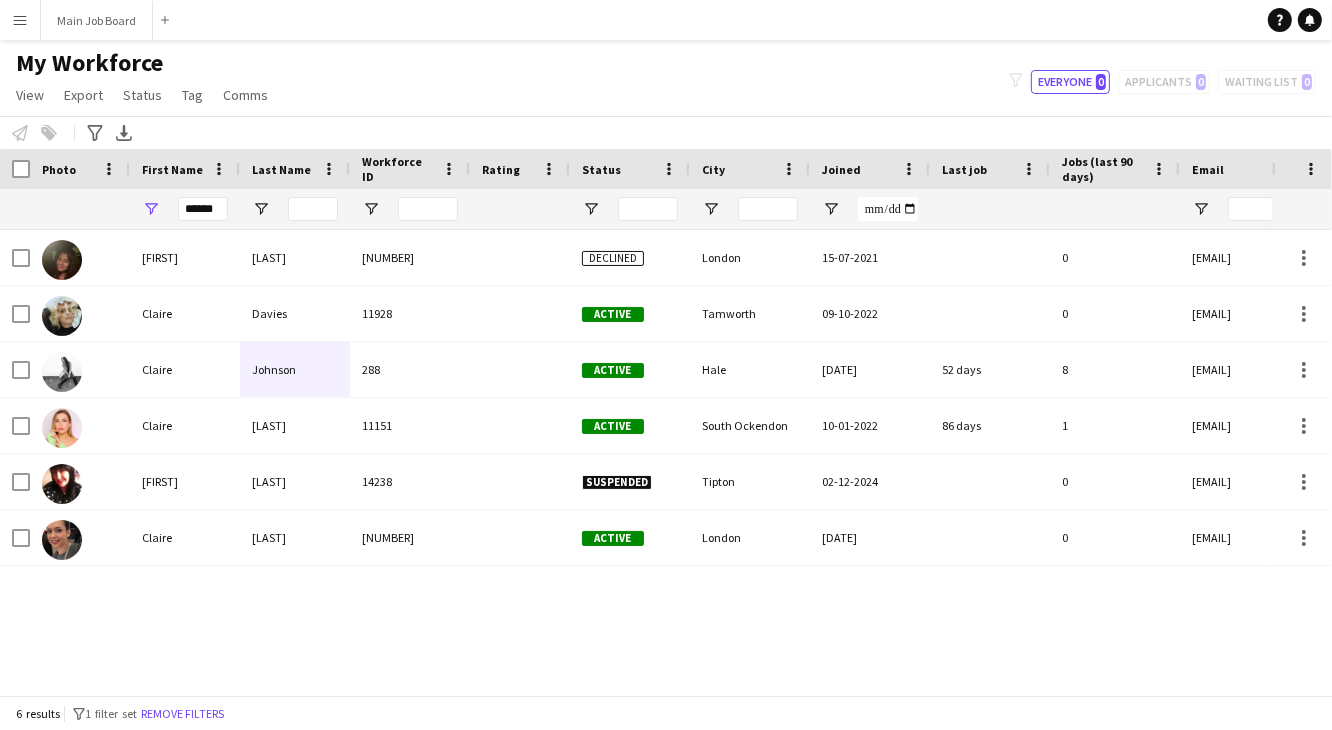 click on "Menu" at bounding box center (20, 20) 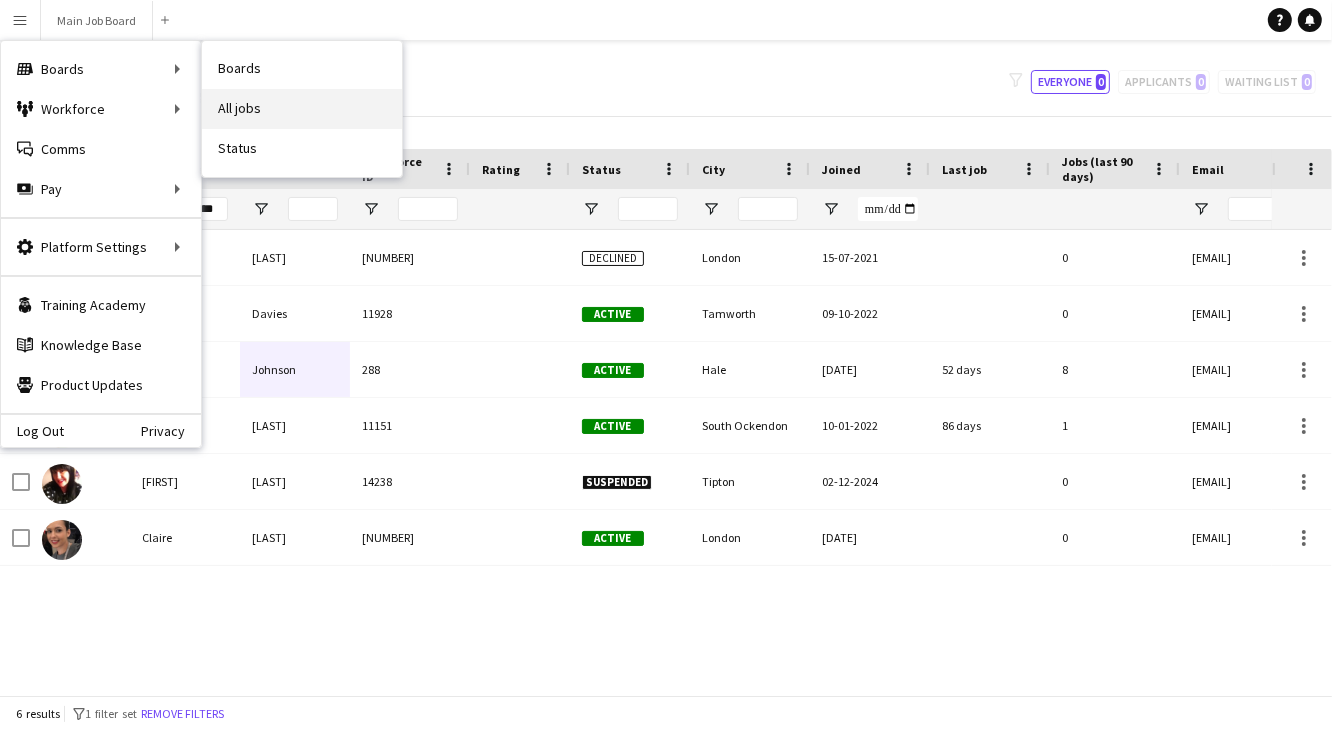 click on "All jobs" at bounding box center (302, 109) 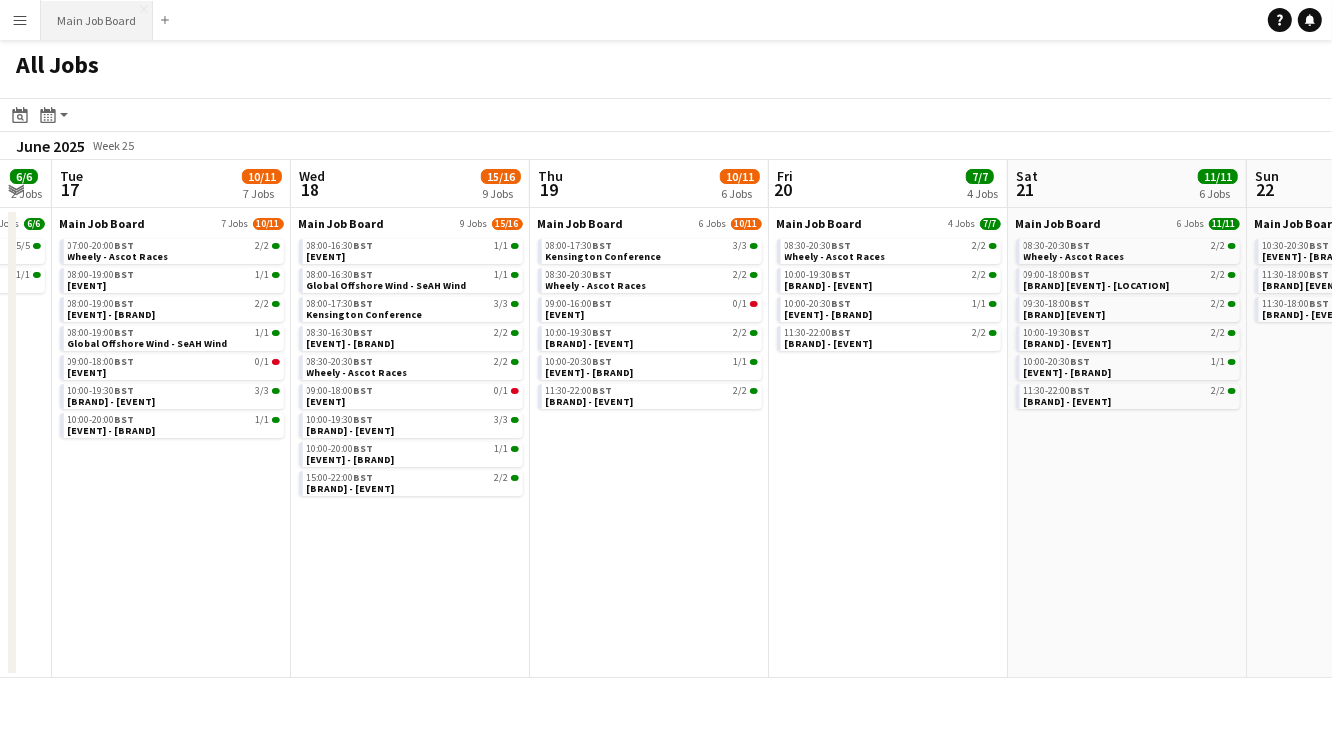 scroll, scrollTop: 0, scrollLeft: 667, axis: horizontal 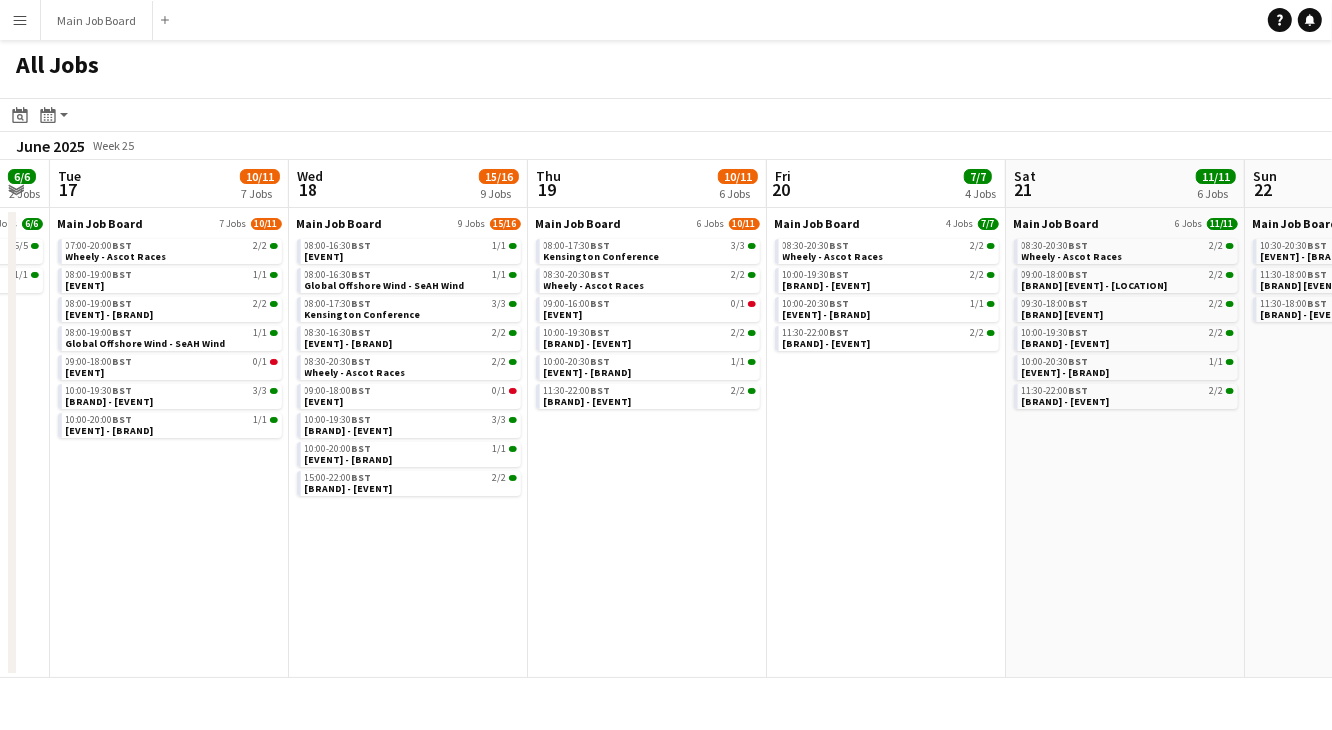click on "Menu" at bounding box center [20, 20] 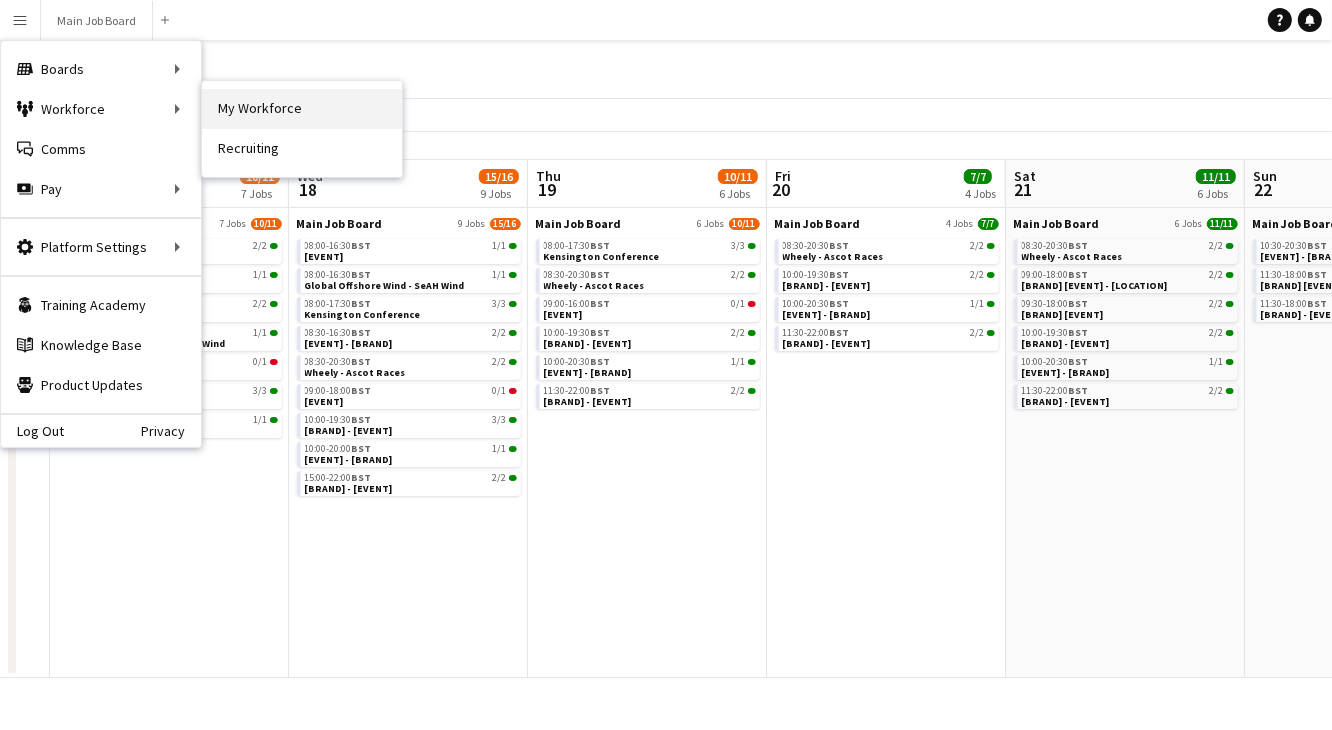 click on "My Workforce" at bounding box center (302, 109) 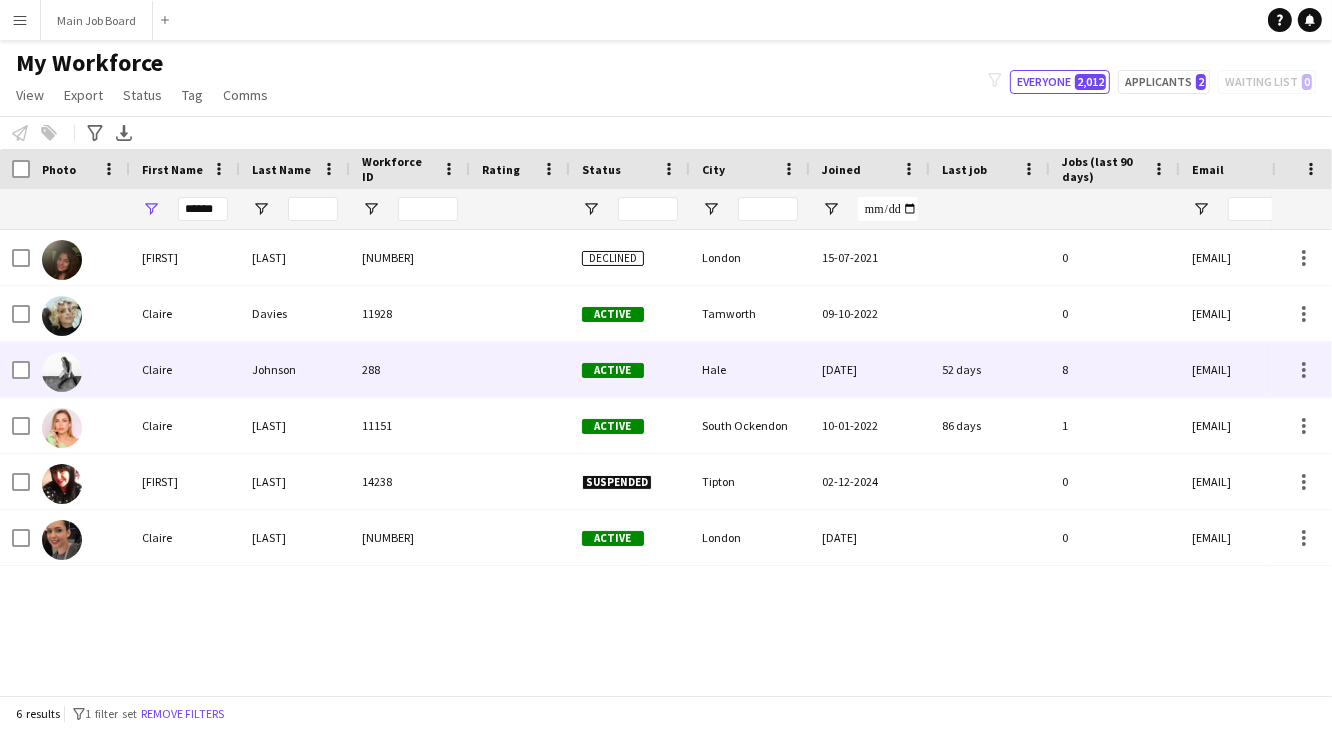 click on "Johnson" at bounding box center [295, 369] 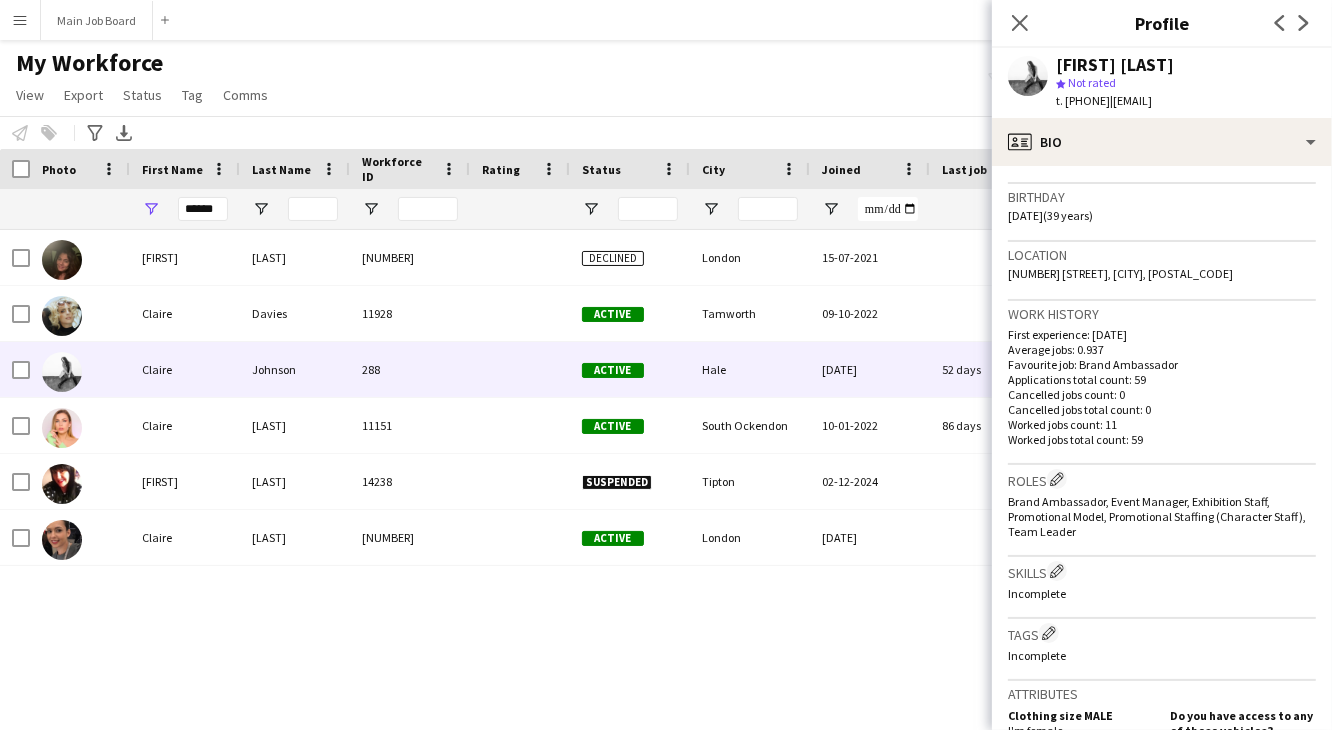 scroll, scrollTop: 0, scrollLeft: 0, axis: both 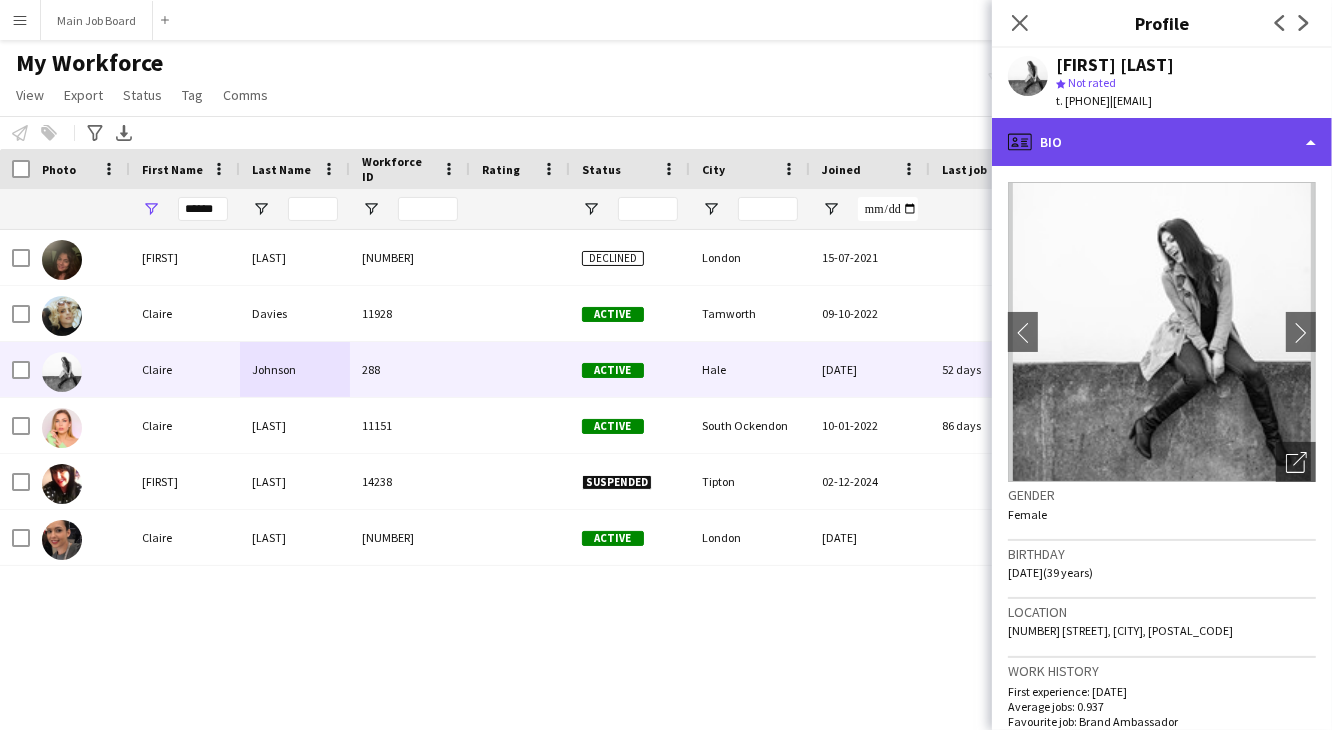 click on "profile
Bio" 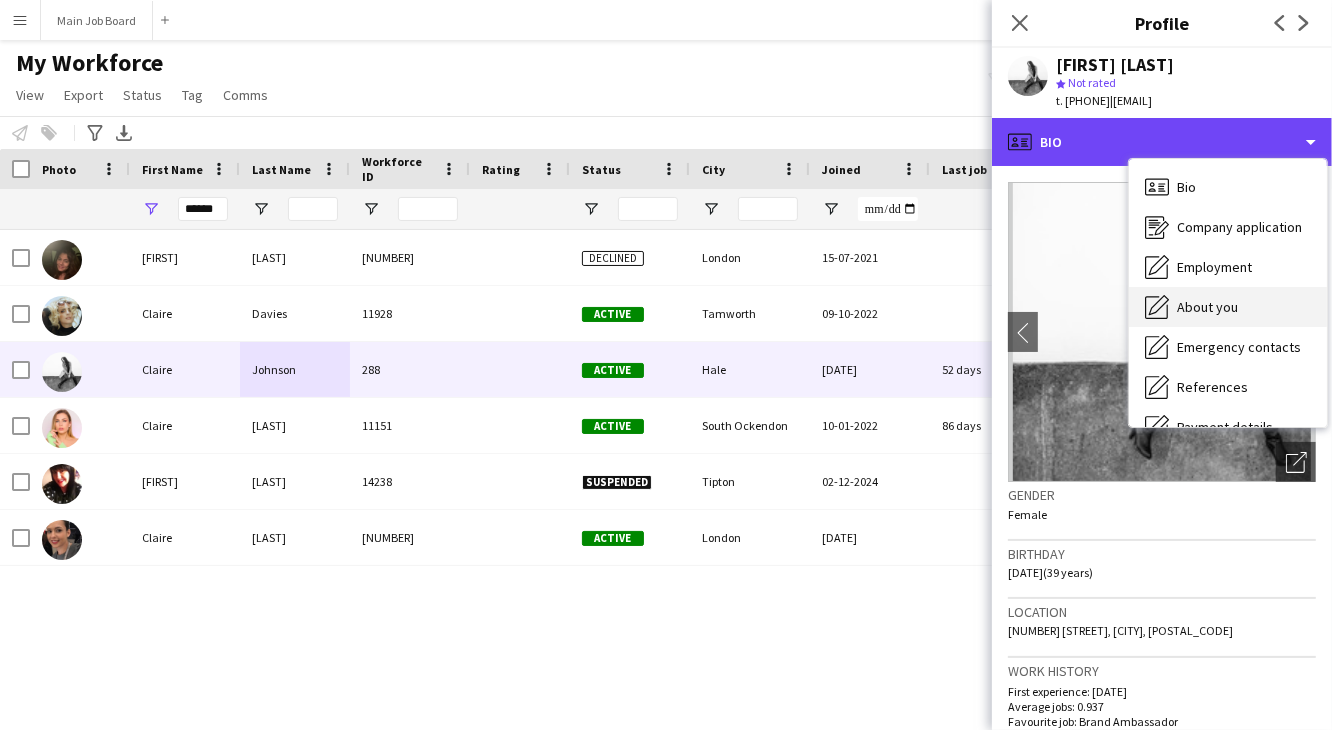 scroll, scrollTop: 227, scrollLeft: 0, axis: vertical 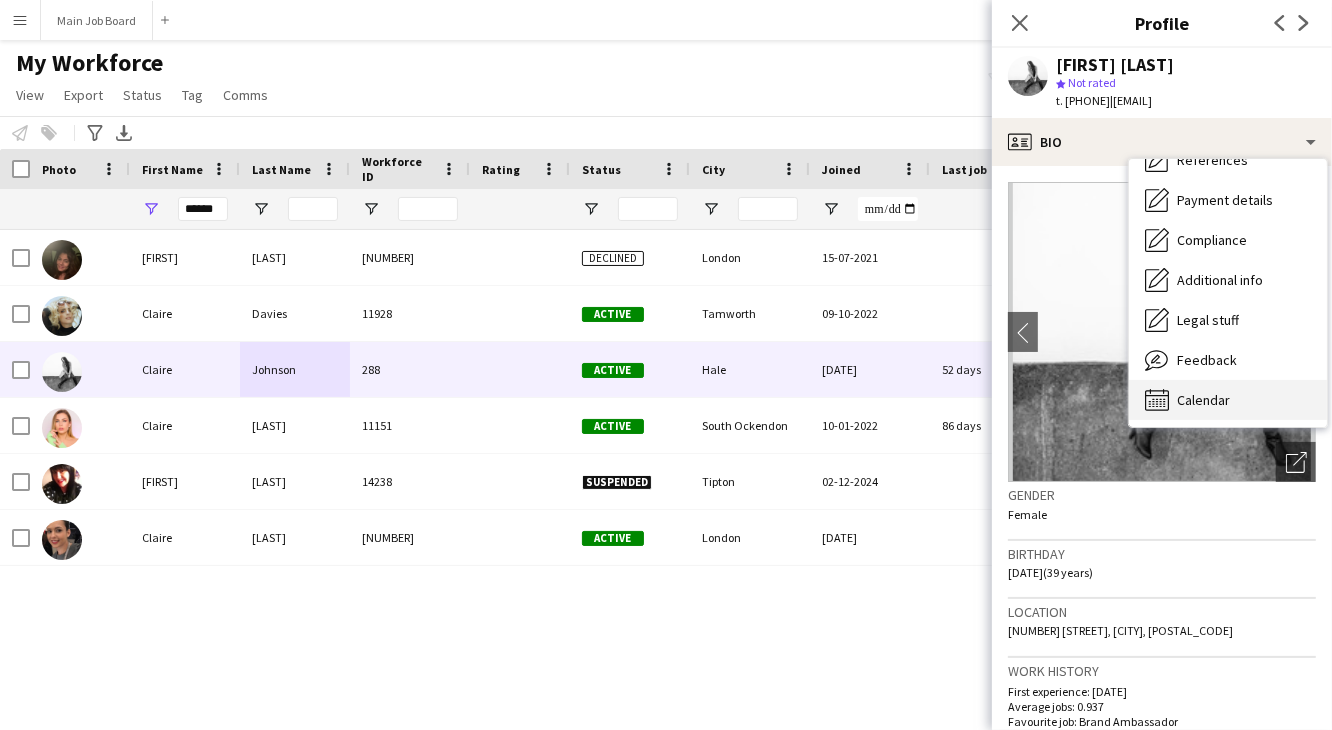 click on "Calendar" at bounding box center [1203, 400] 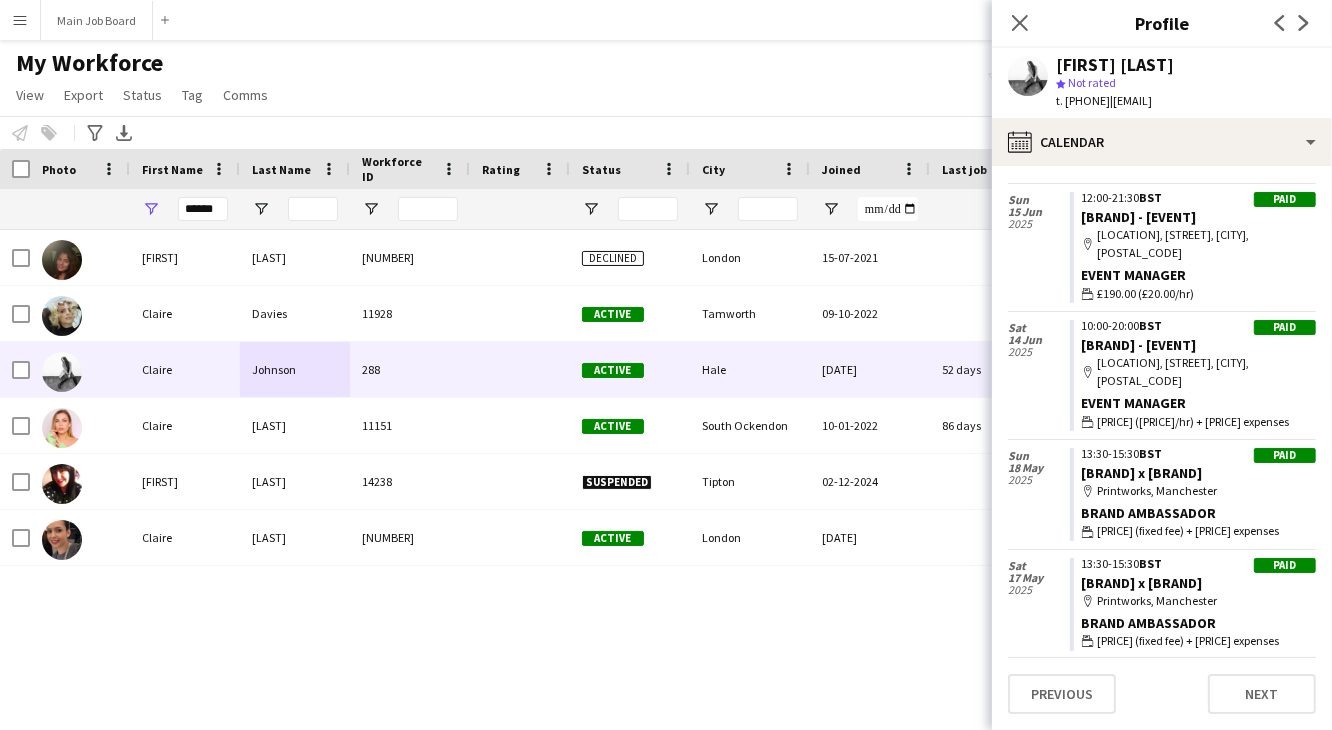 scroll, scrollTop: 404, scrollLeft: 0, axis: vertical 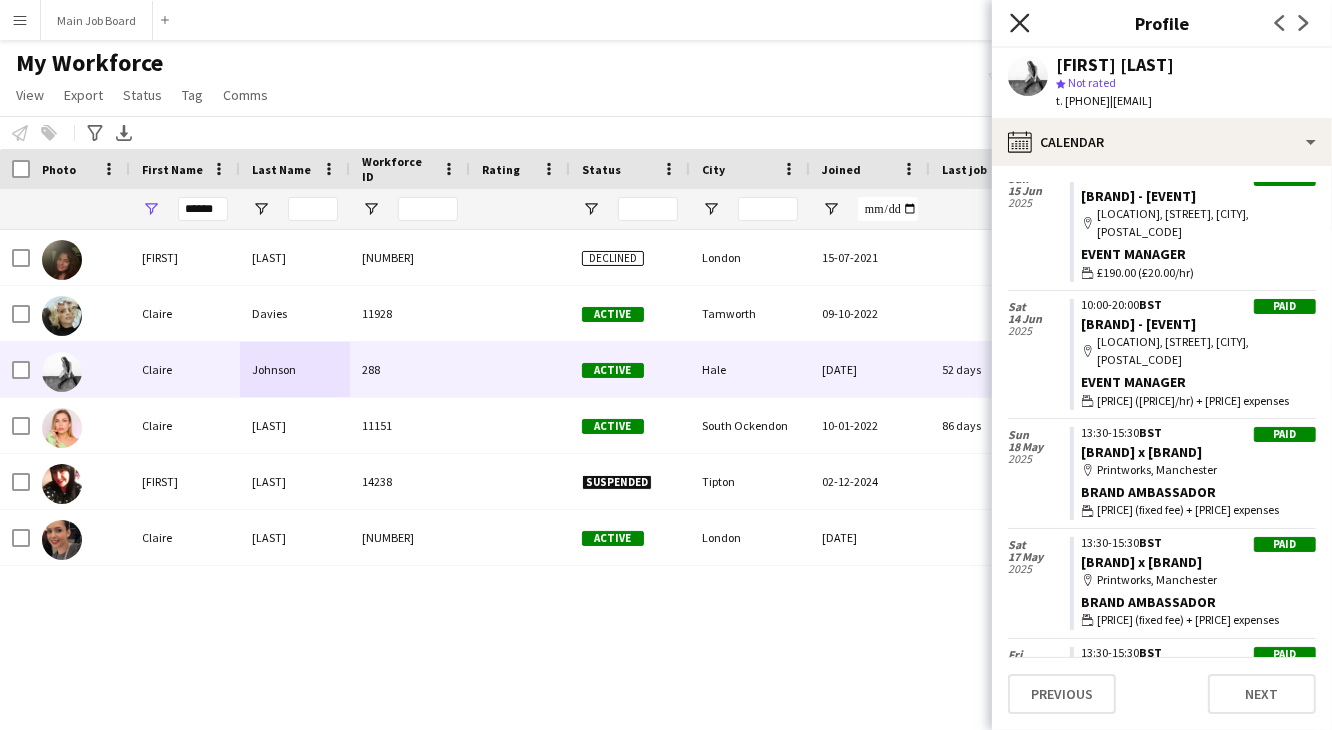 click on "Close pop-in" 